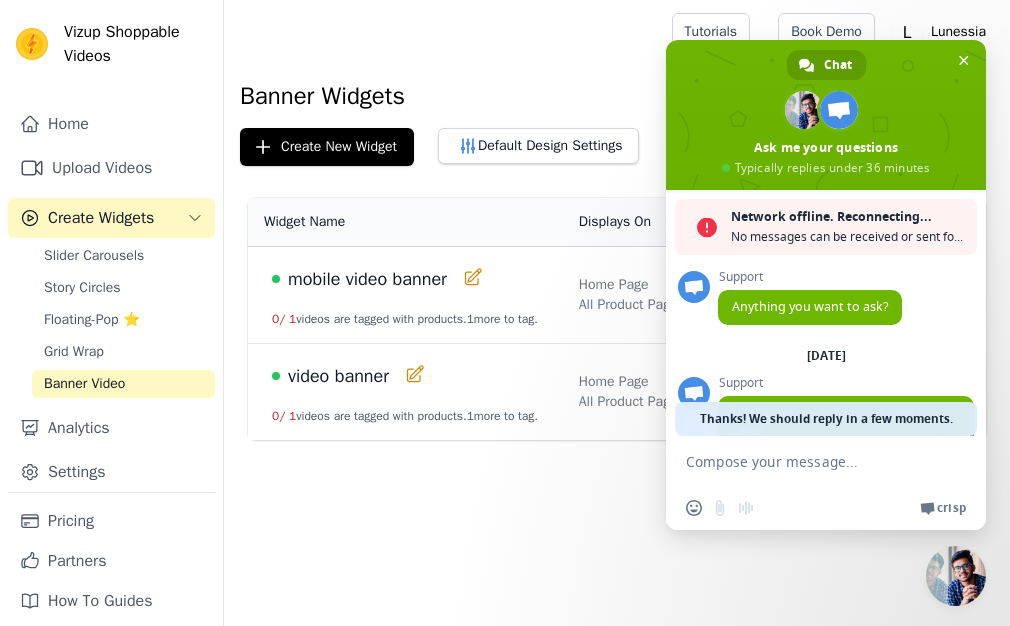 scroll, scrollTop: 0, scrollLeft: 0, axis: both 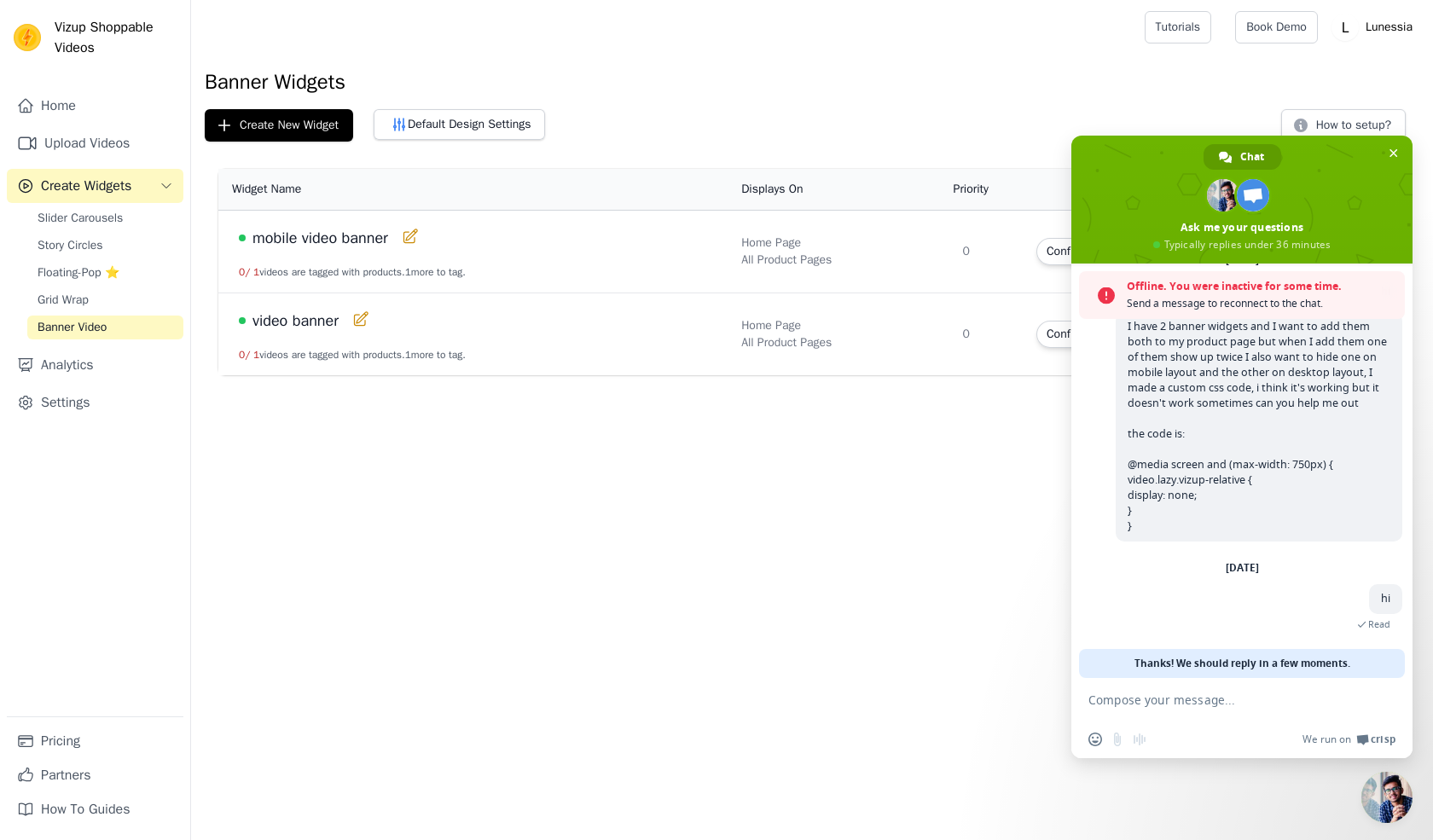 click at bounding box center [1225, 699] 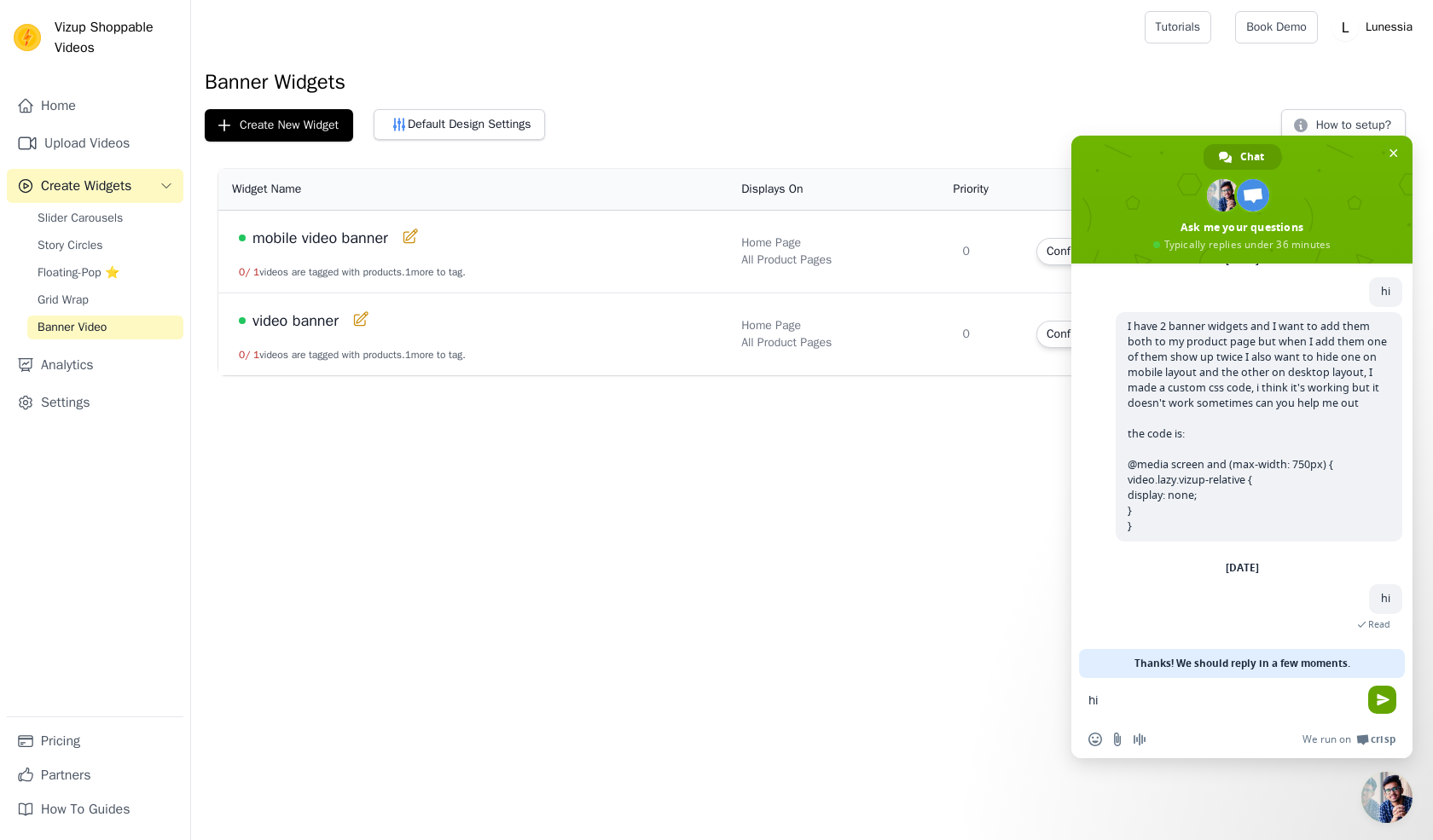 type on "hi" 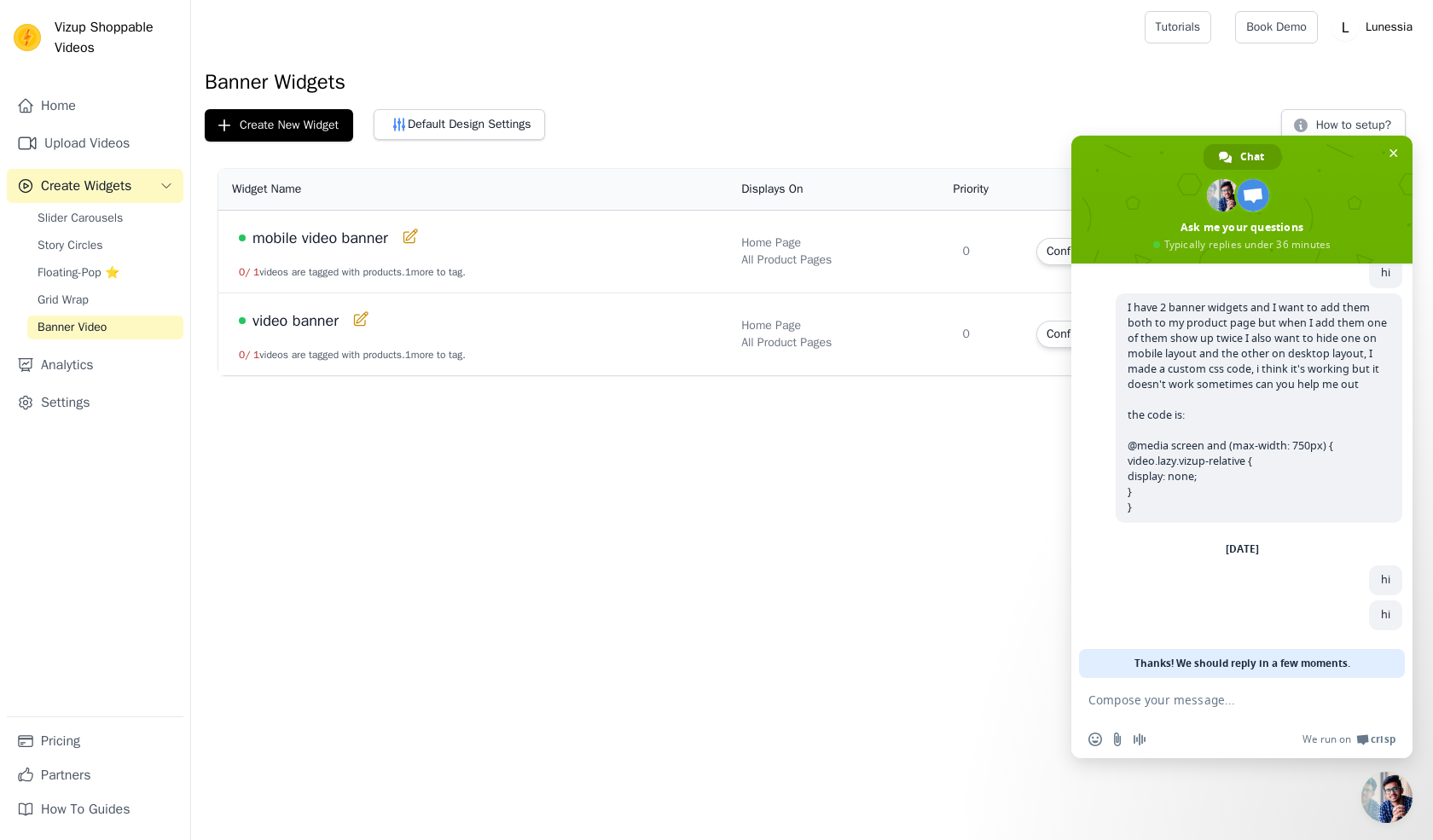 scroll, scrollTop: 278, scrollLeft: 0, axis: vertical 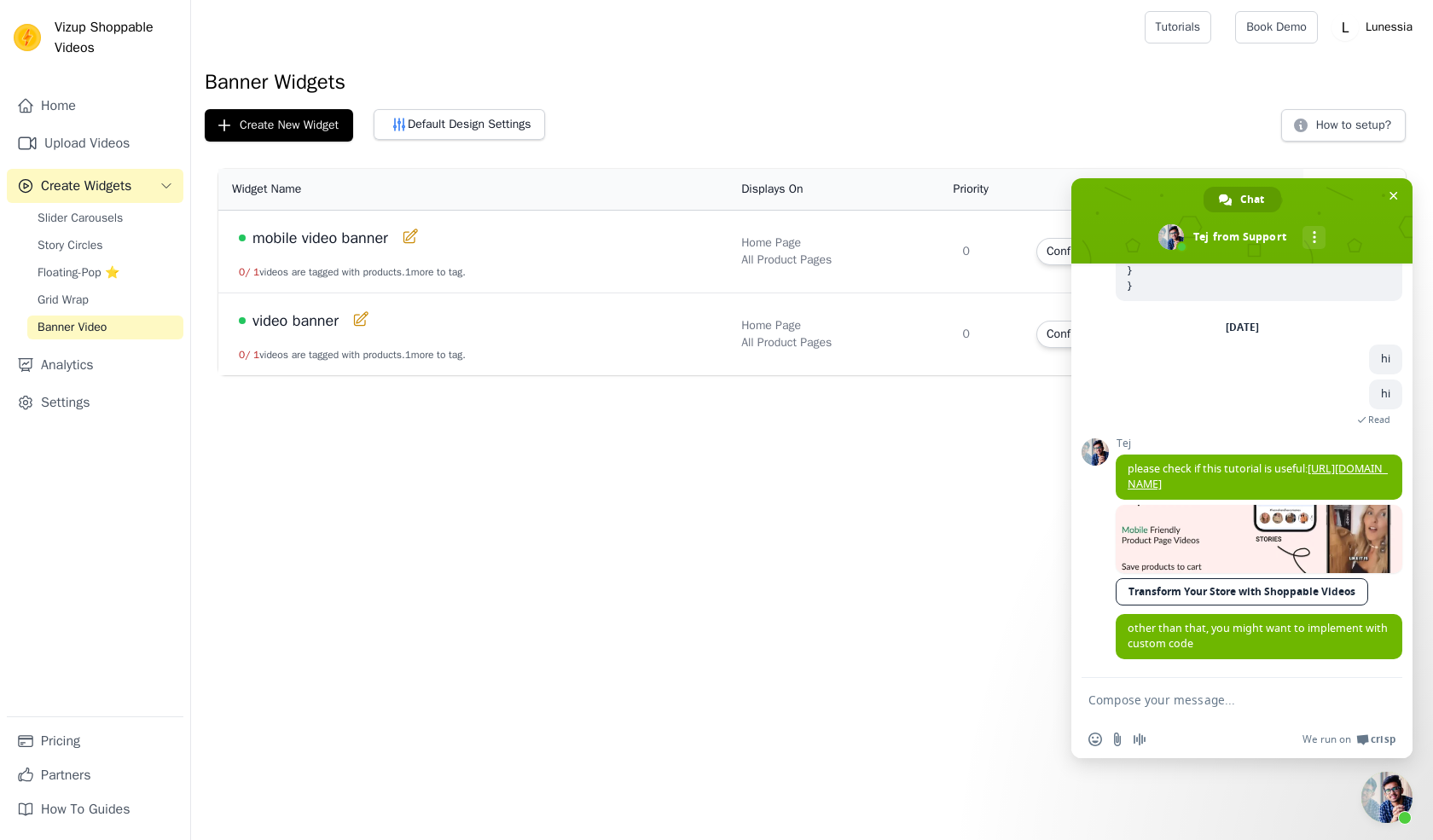 click at bounding box center [1225, 699] 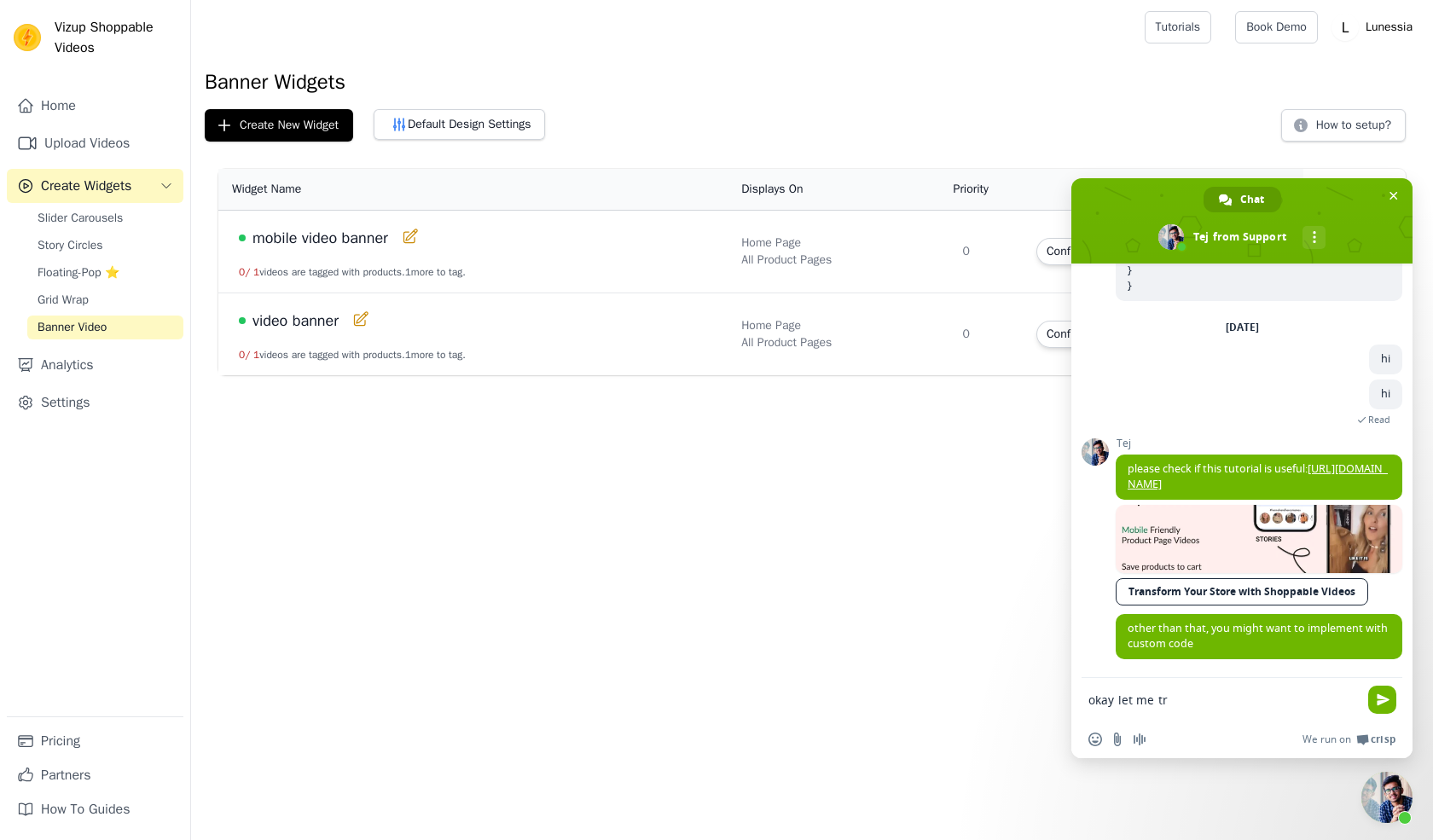 type on "okay let me try" 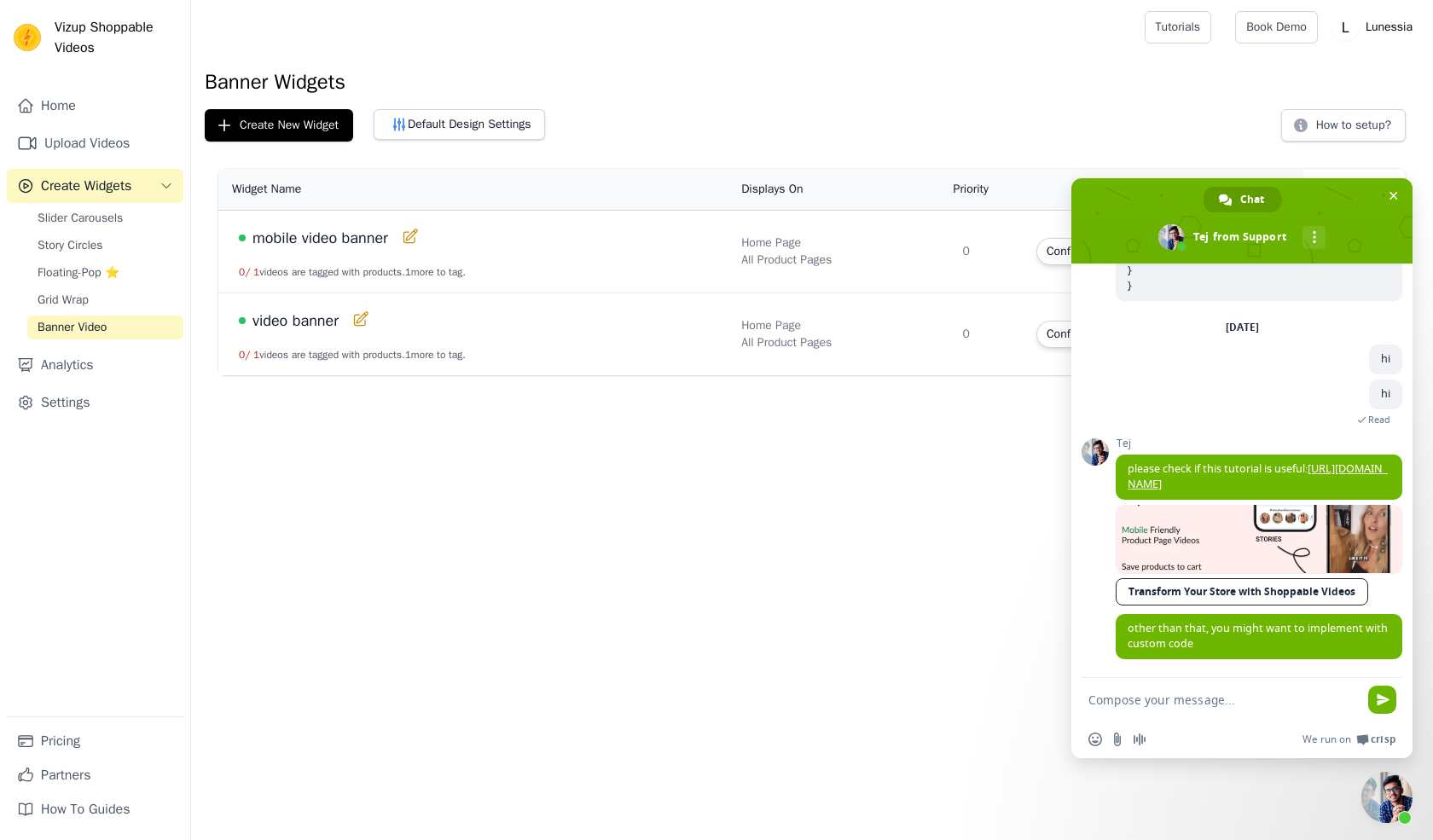 scroll, scrollTop: 435, scrollLeft: 0, axis: vertical 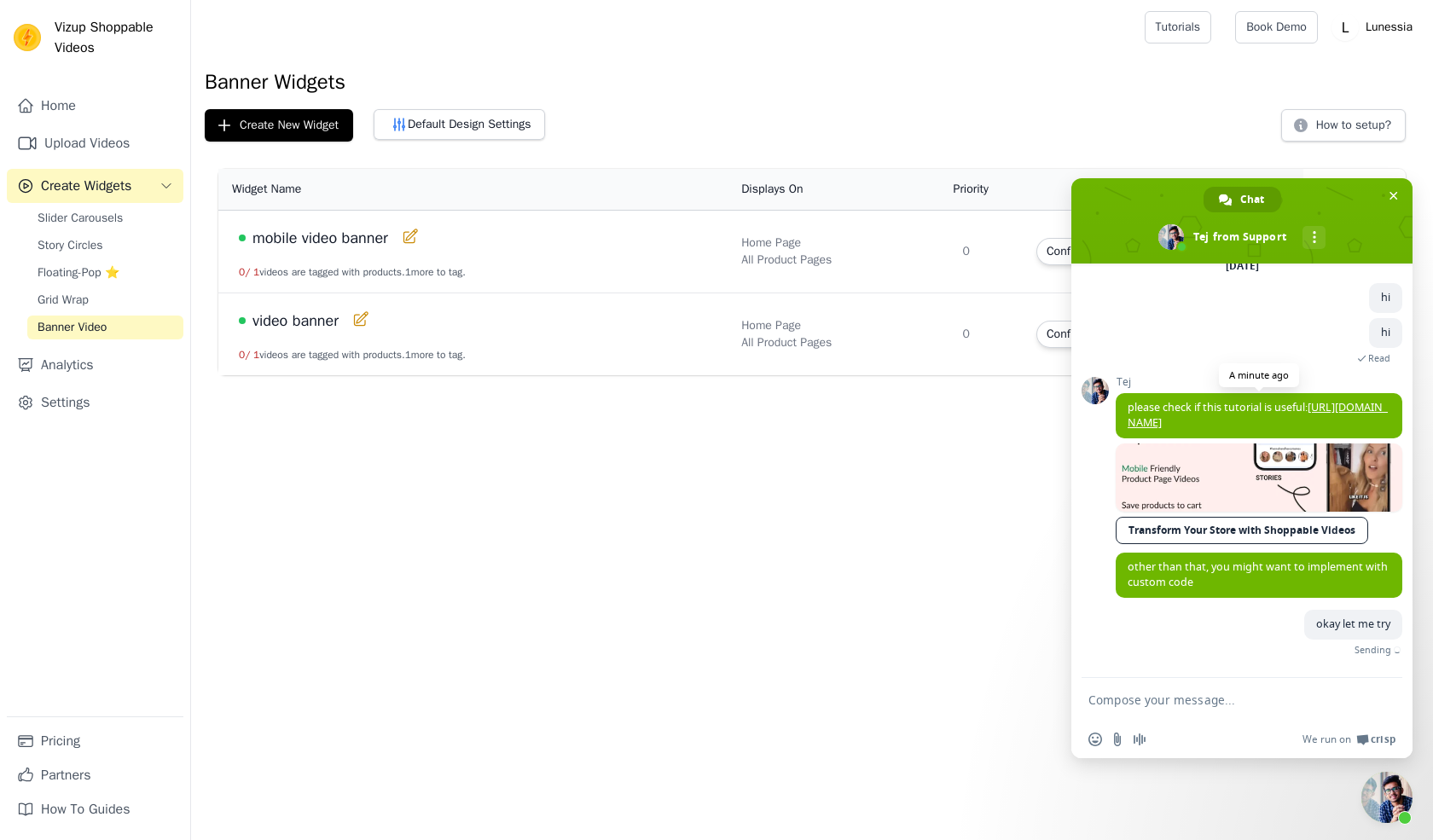click on "please check if this tutorial is useful:  [URL][DOMAIN_NAME]" at bounding box center [1257, 414] 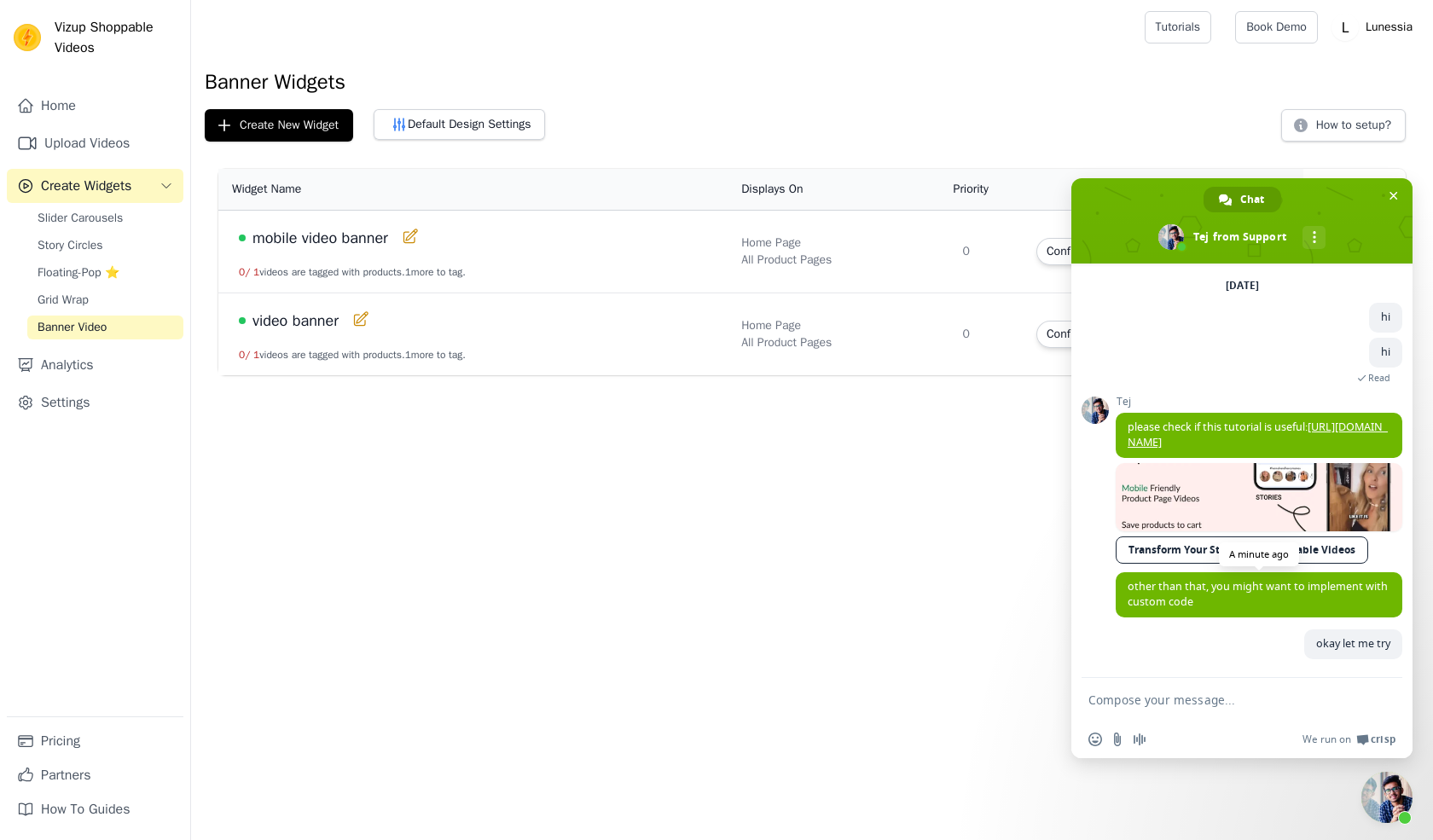 scroll, scrollTop: 321, scrollLeft: 0, axis: vertical 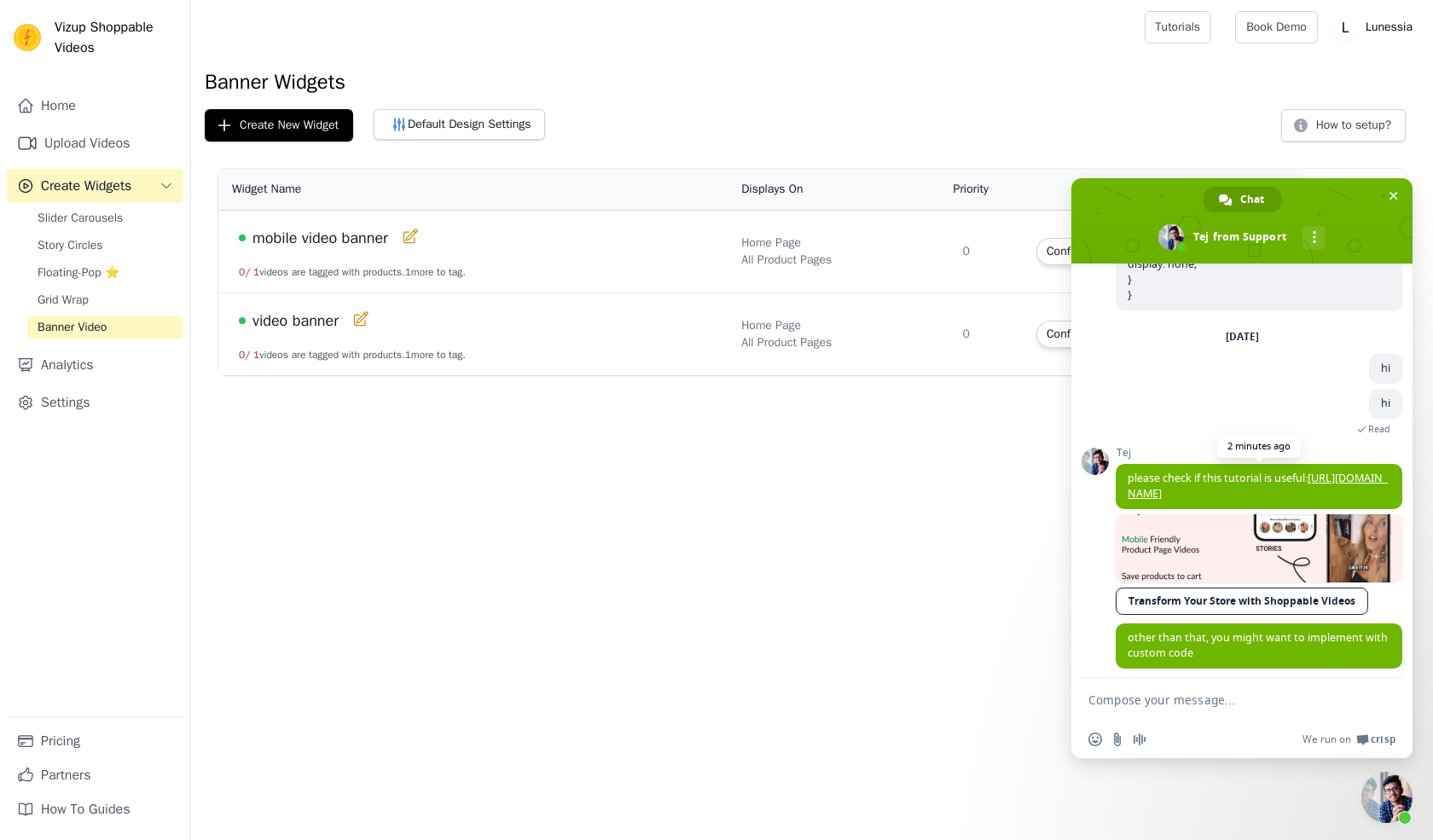 click on "[URL][DOMAIN_NAME]" at bounding box center [1257, 485] 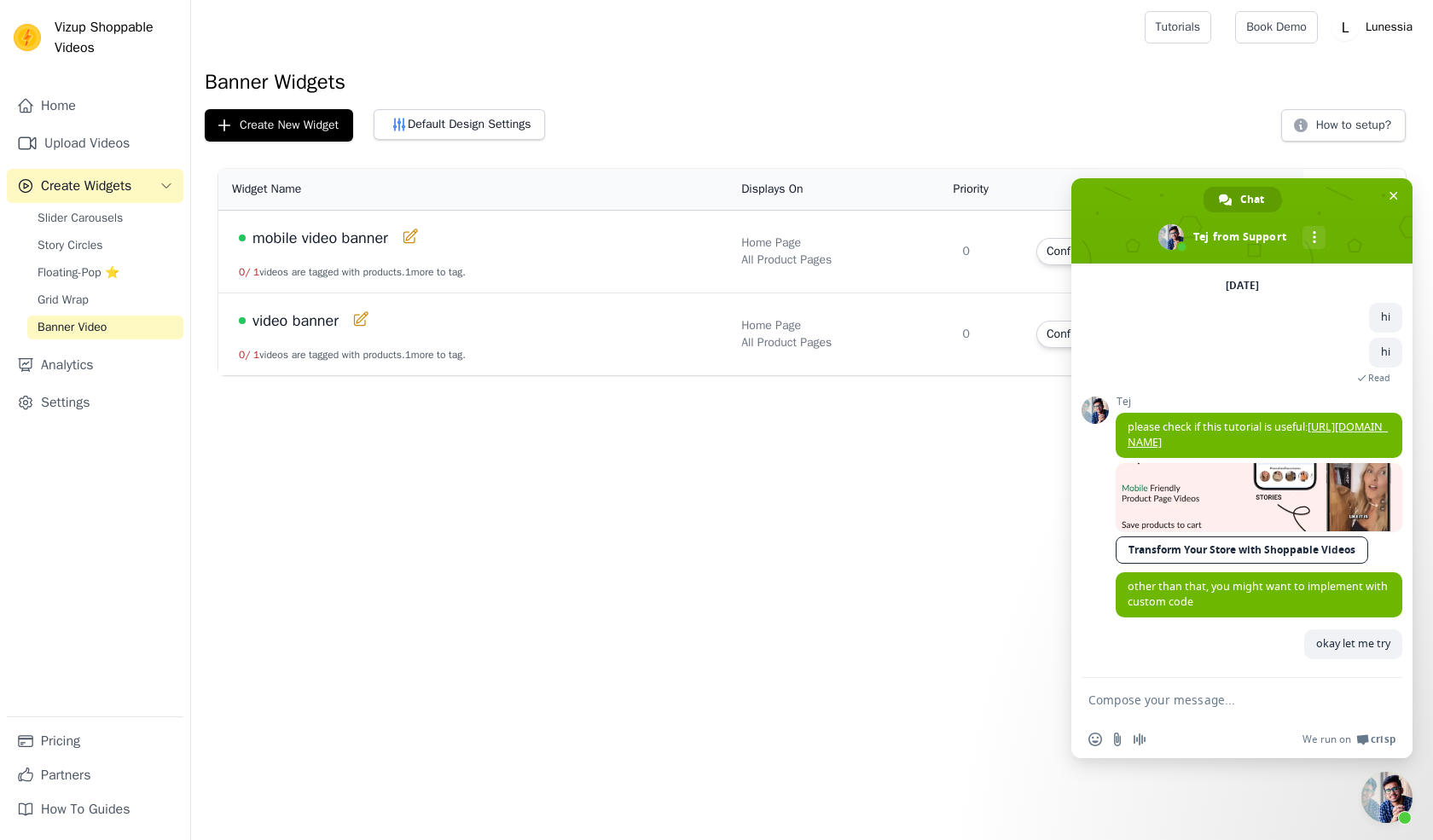 click at bounding box center (1225, 699) 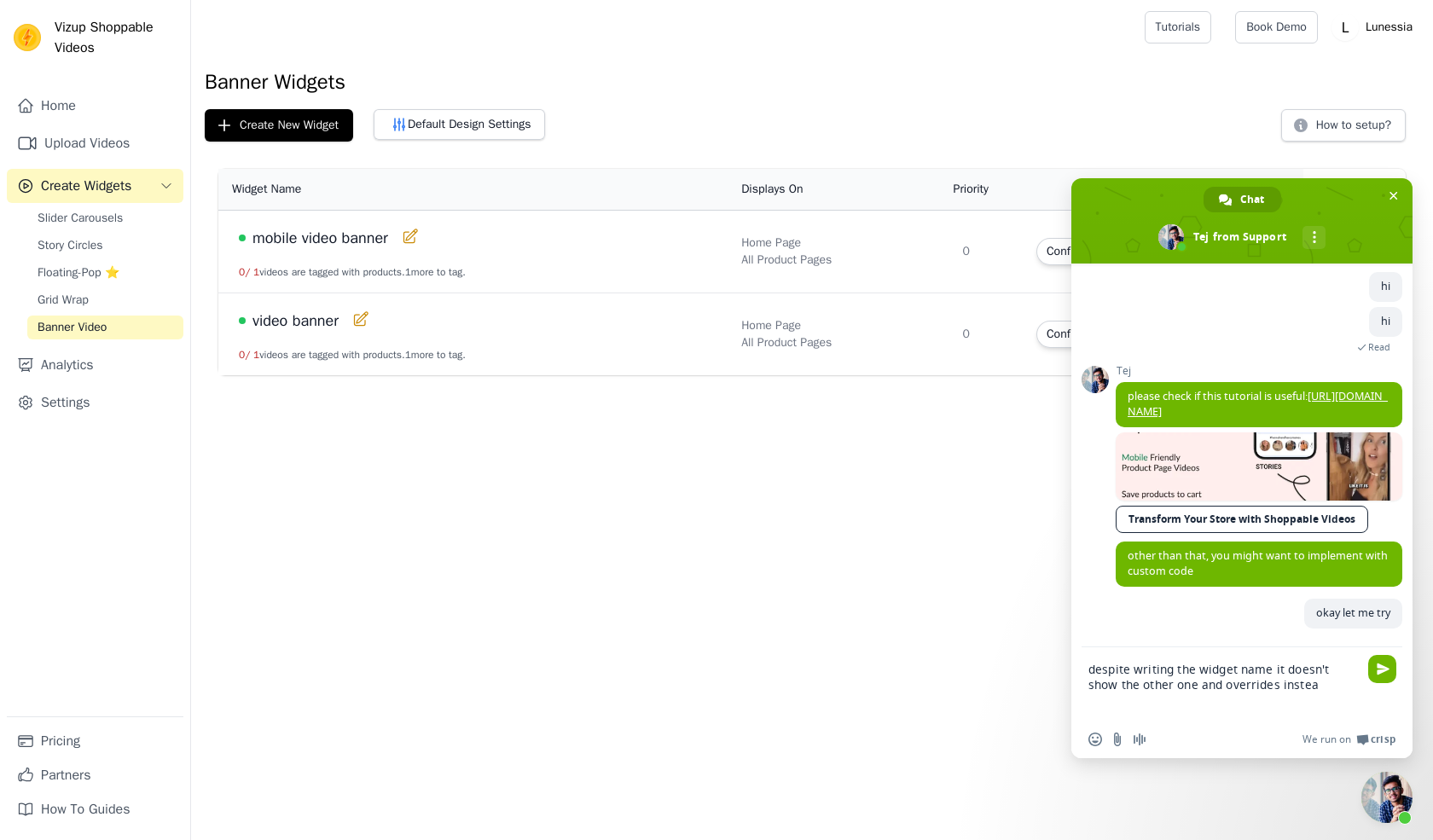 type on "despite writing the widget name it doesn't show the other one and overrides instead" 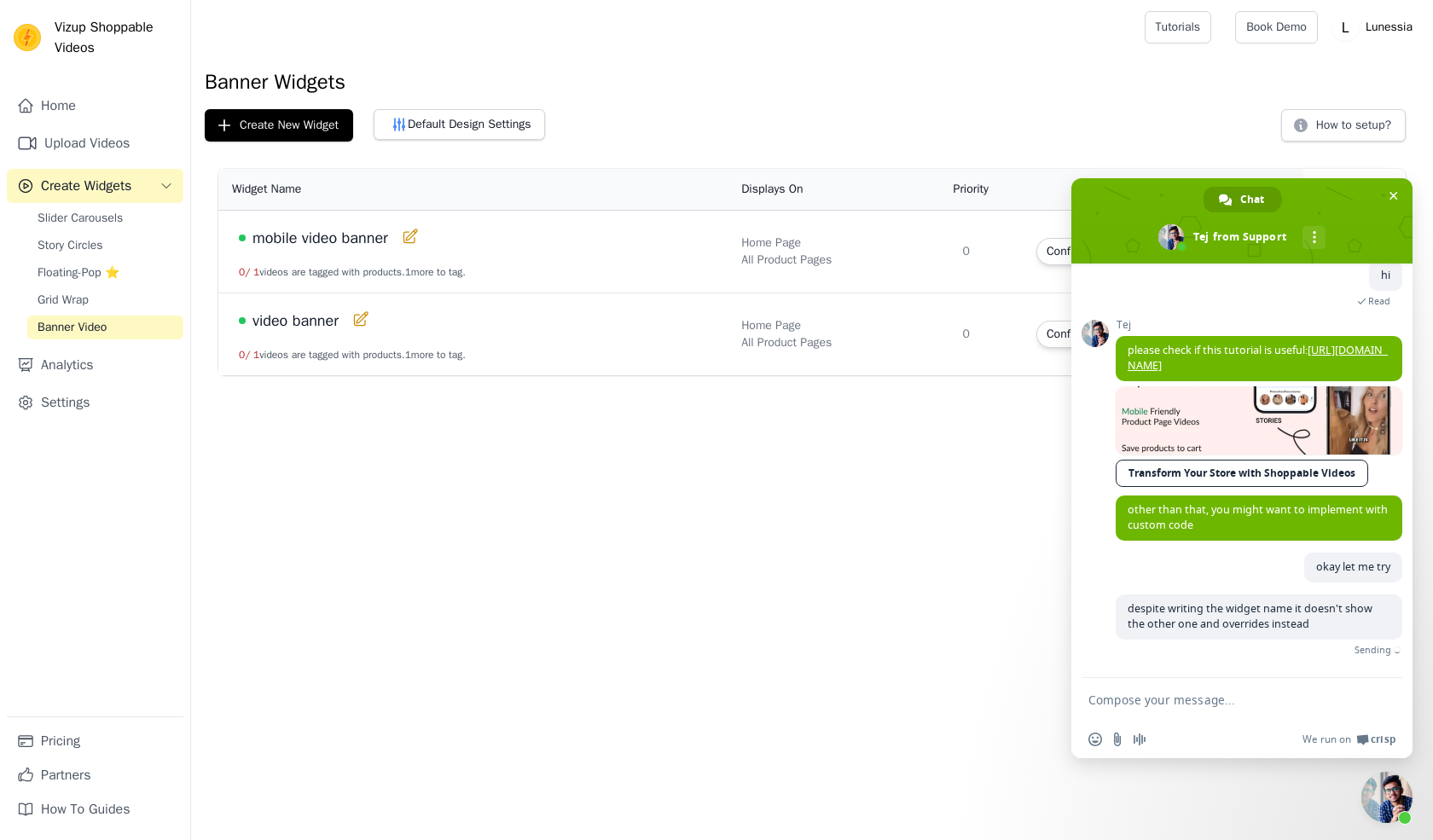 scroll, scrollTop: 467, scrollLeft: 0, axis: vertical 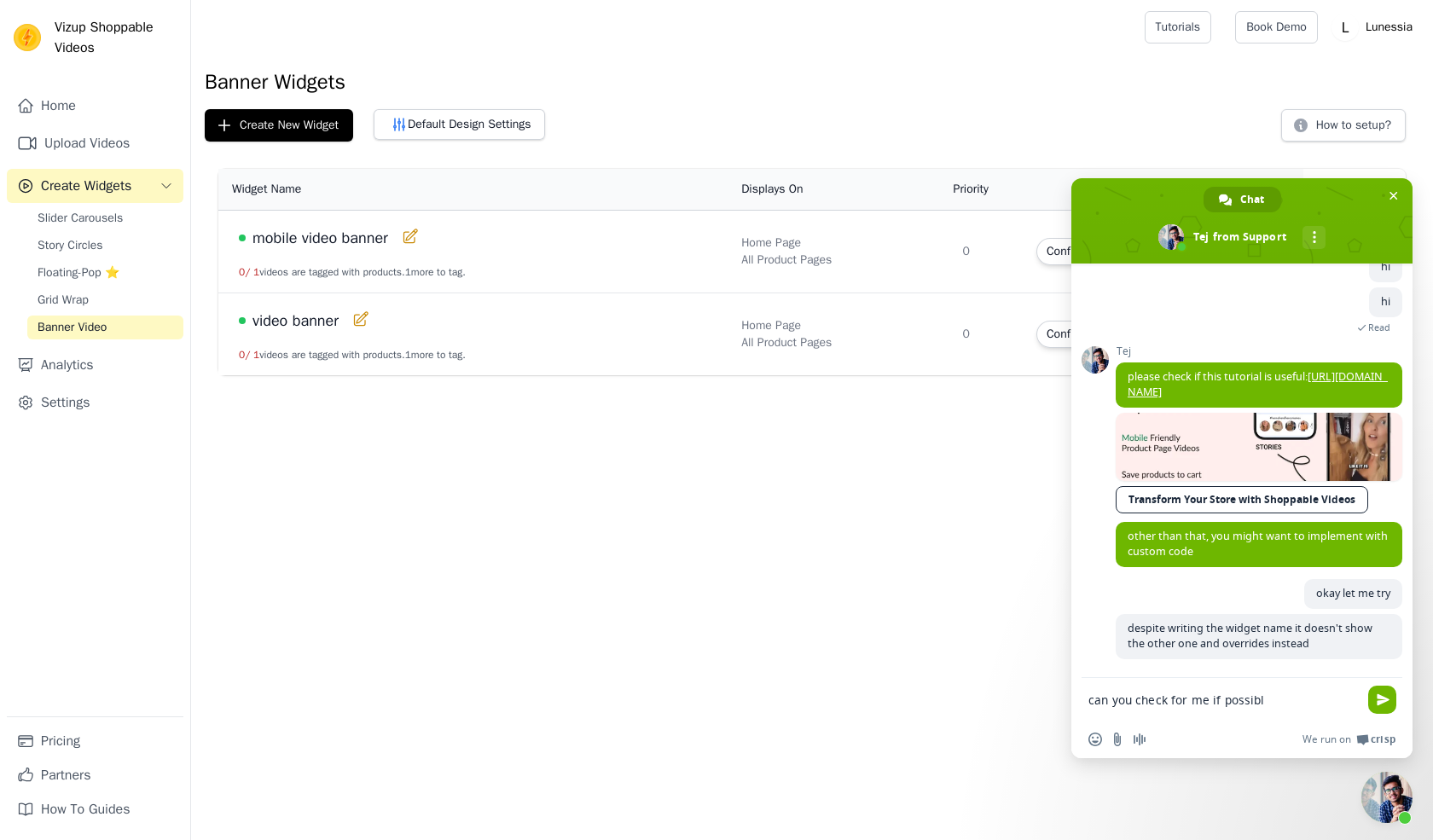 type on "can you check for me if possible" 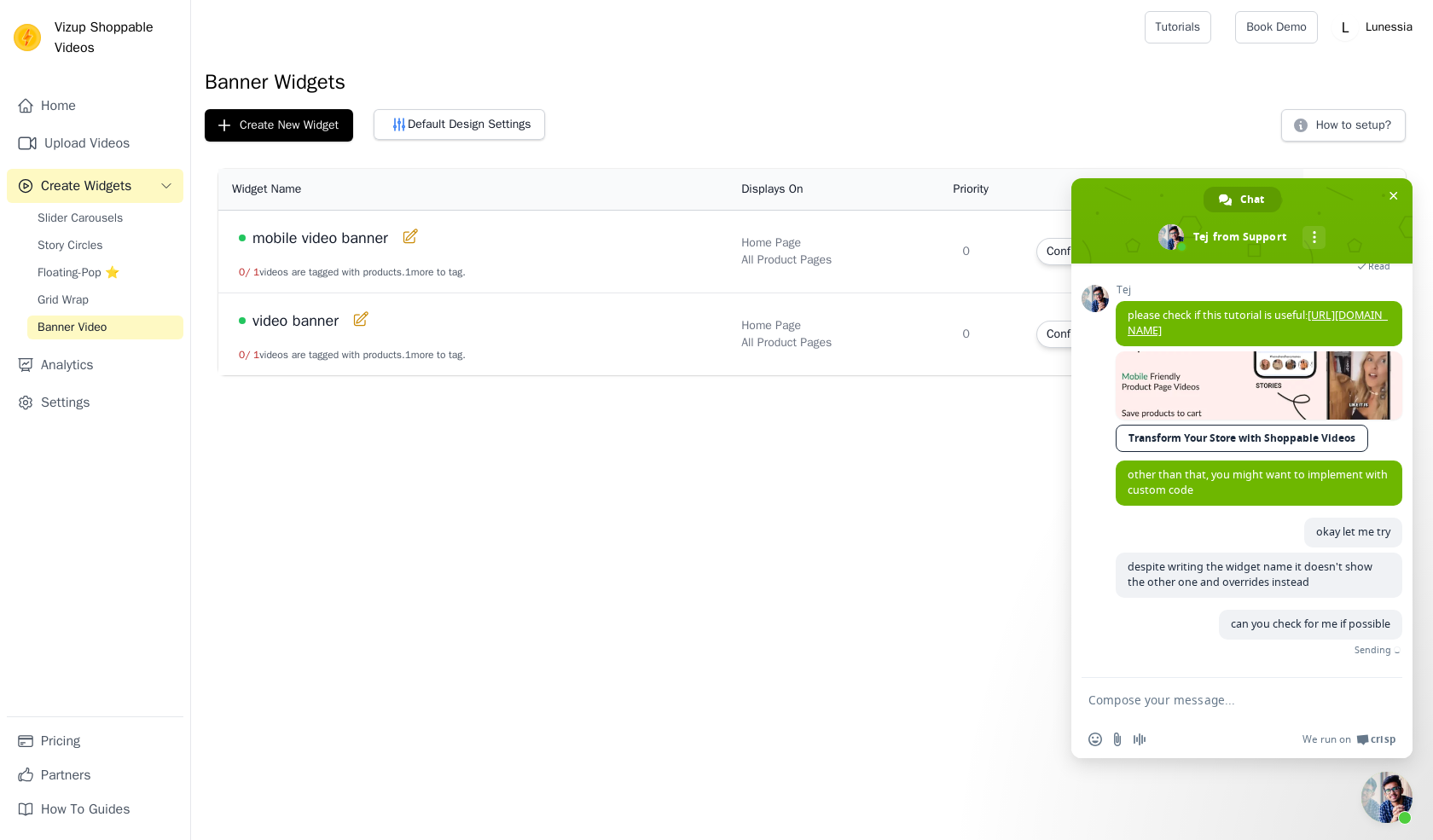scroll, scrollTop: 502, scrollLeft: 0, axis: vertical 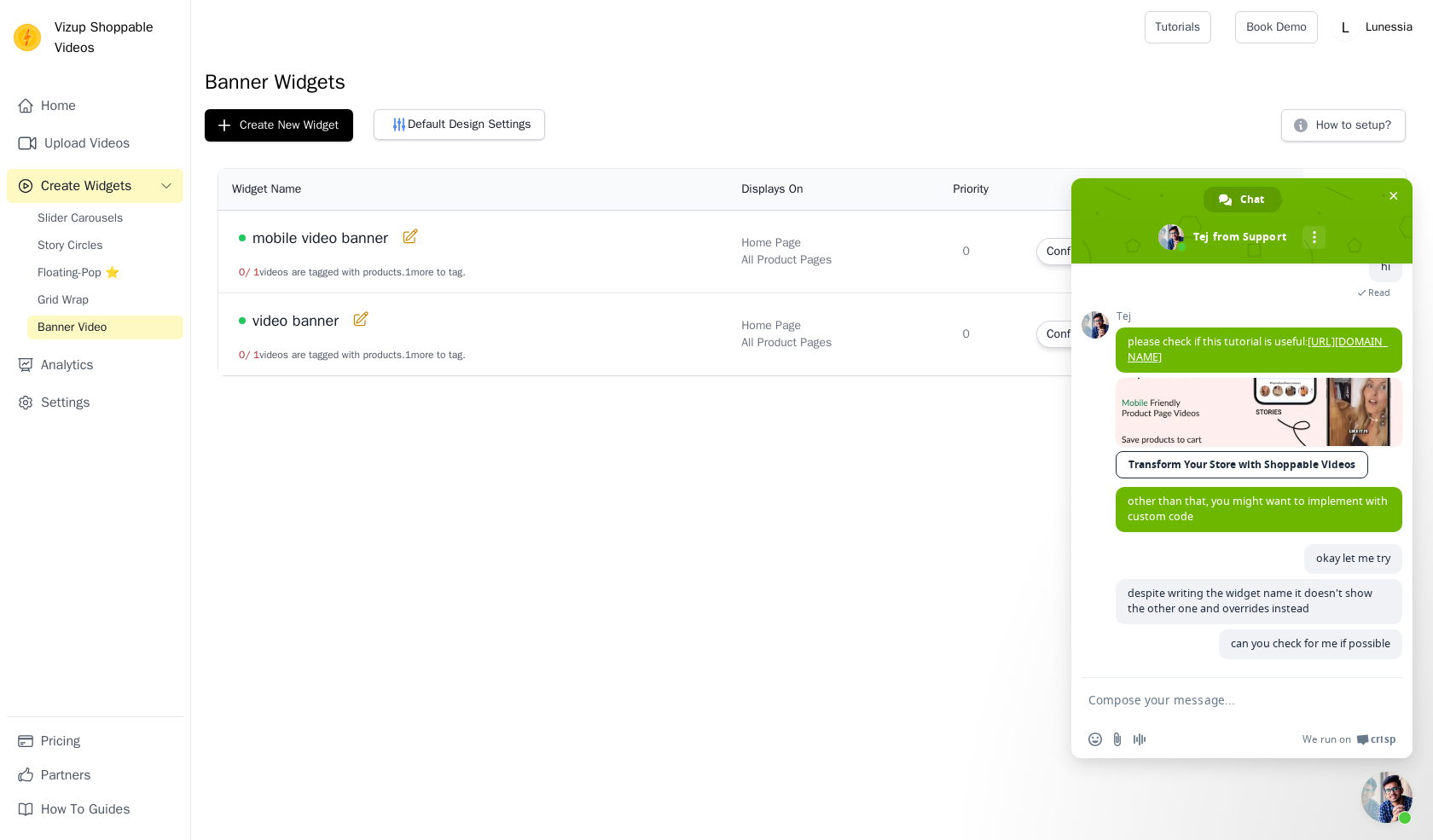 click on "mobile video banner" at bounding box center [320, 238] 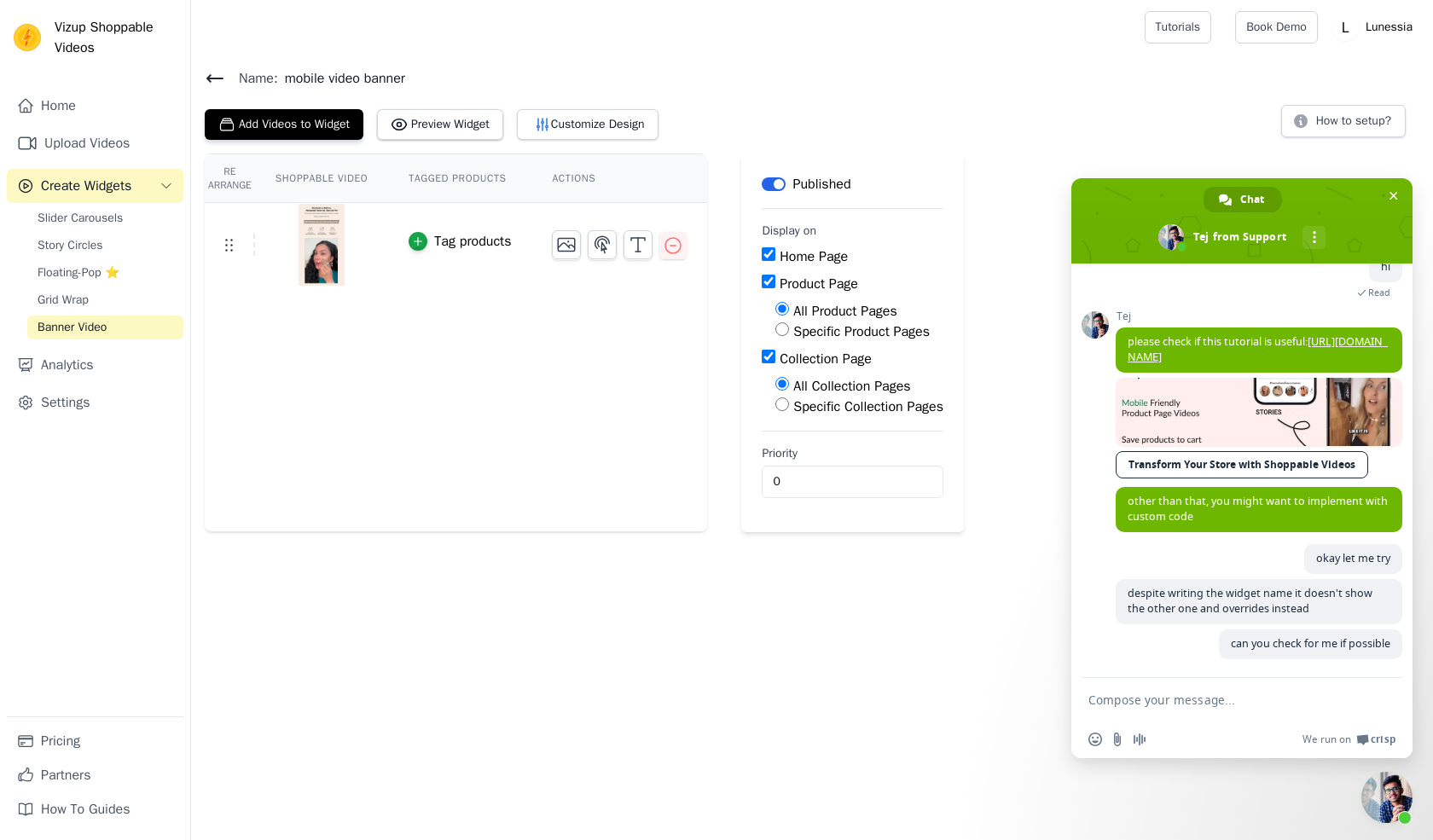click 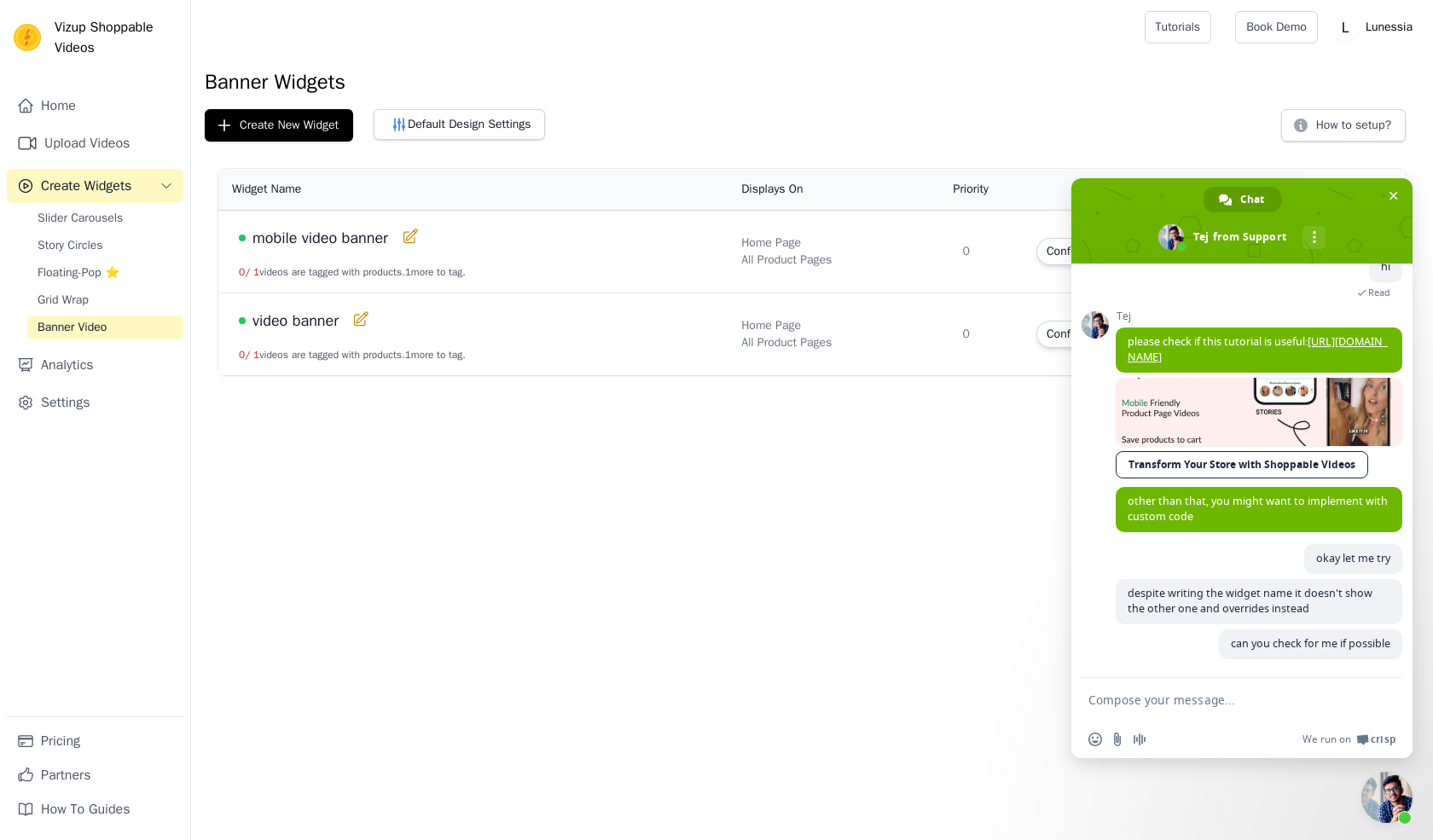 click on "video banner" at bounding box center (295, 321) 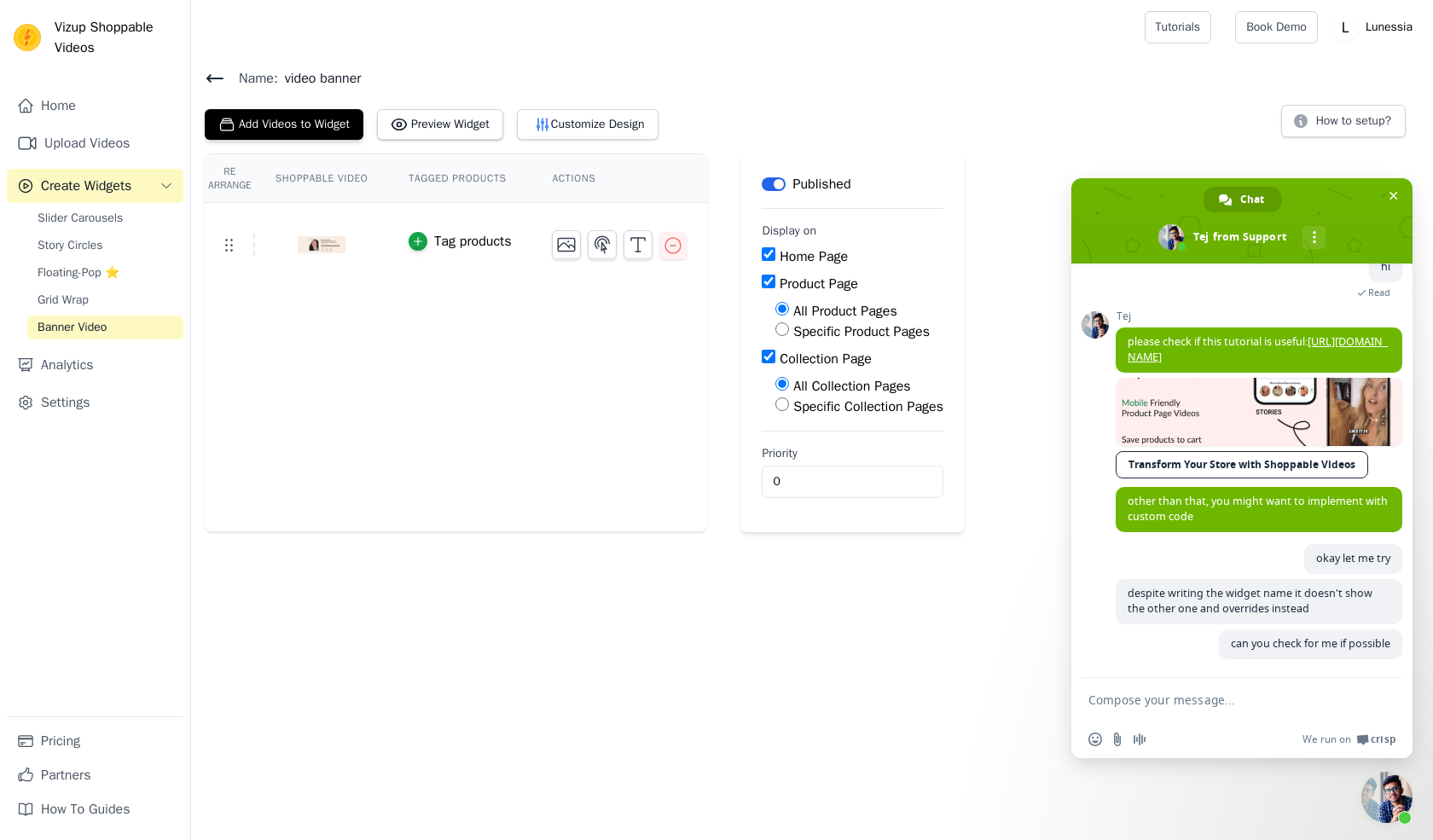click 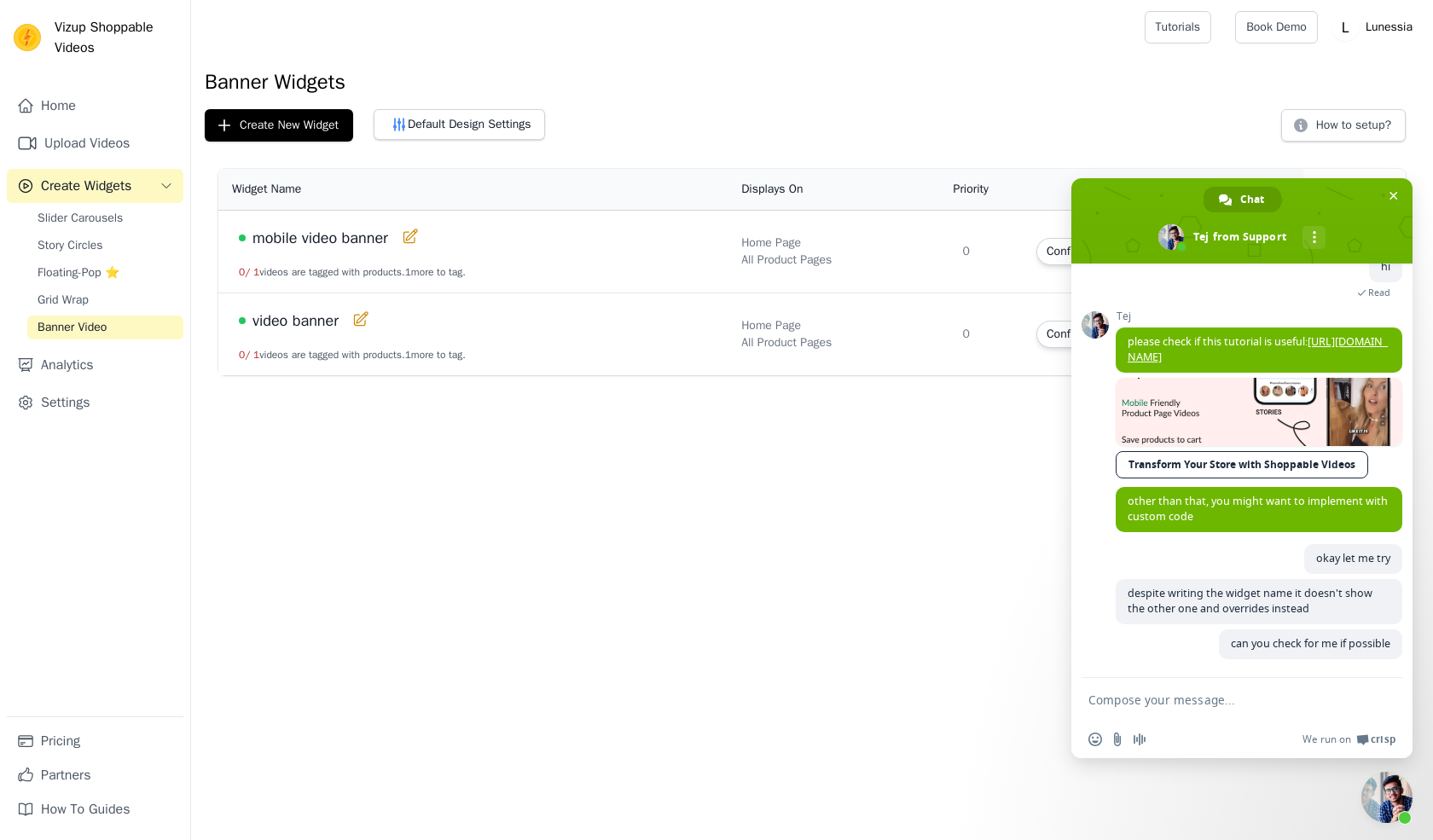 click at bounding box center [1225, 699] 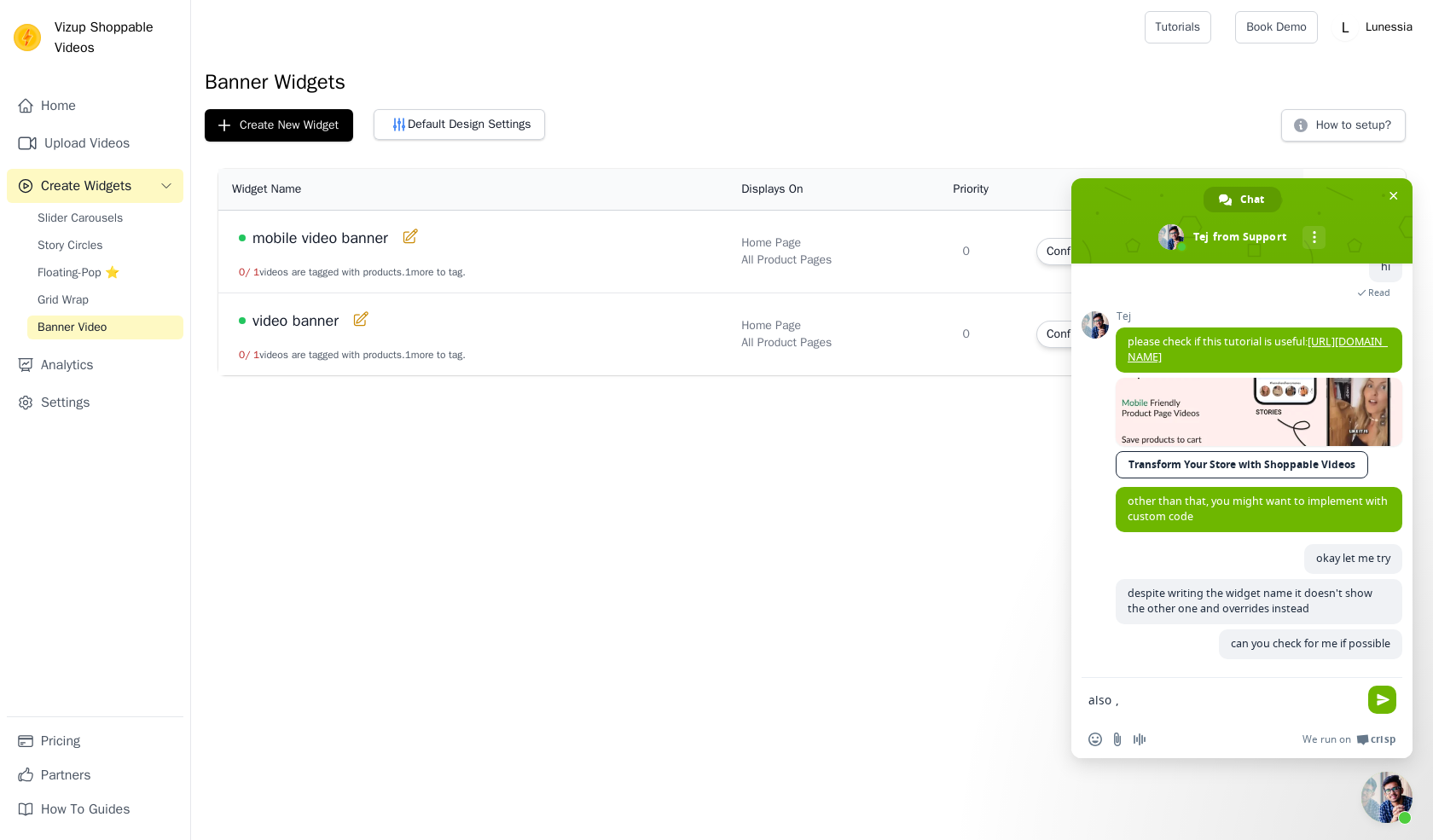 type on "also" 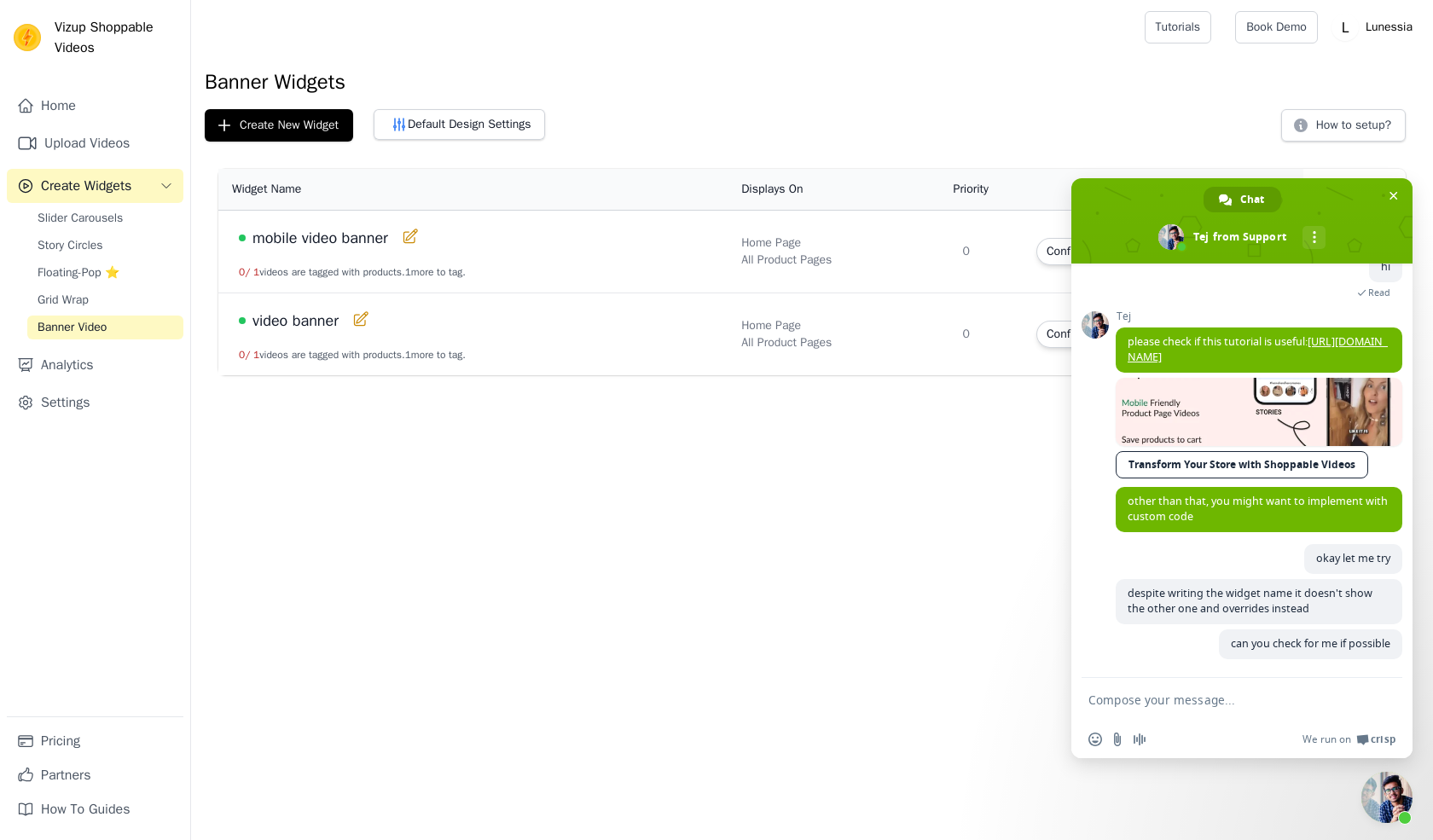 click on "Vizup Shoppable Videos
Home
Upload Videos       Create Widgets     Slider Carousels   Story Circles   Floating-Pop ⭐   Grid Wrap   Banner Video
Analytics
Settings
Pricing
Partners
How To Guides   Open sidebar       Tutorials     Book Demo   Open user menu" at bounding box center [716, 188] 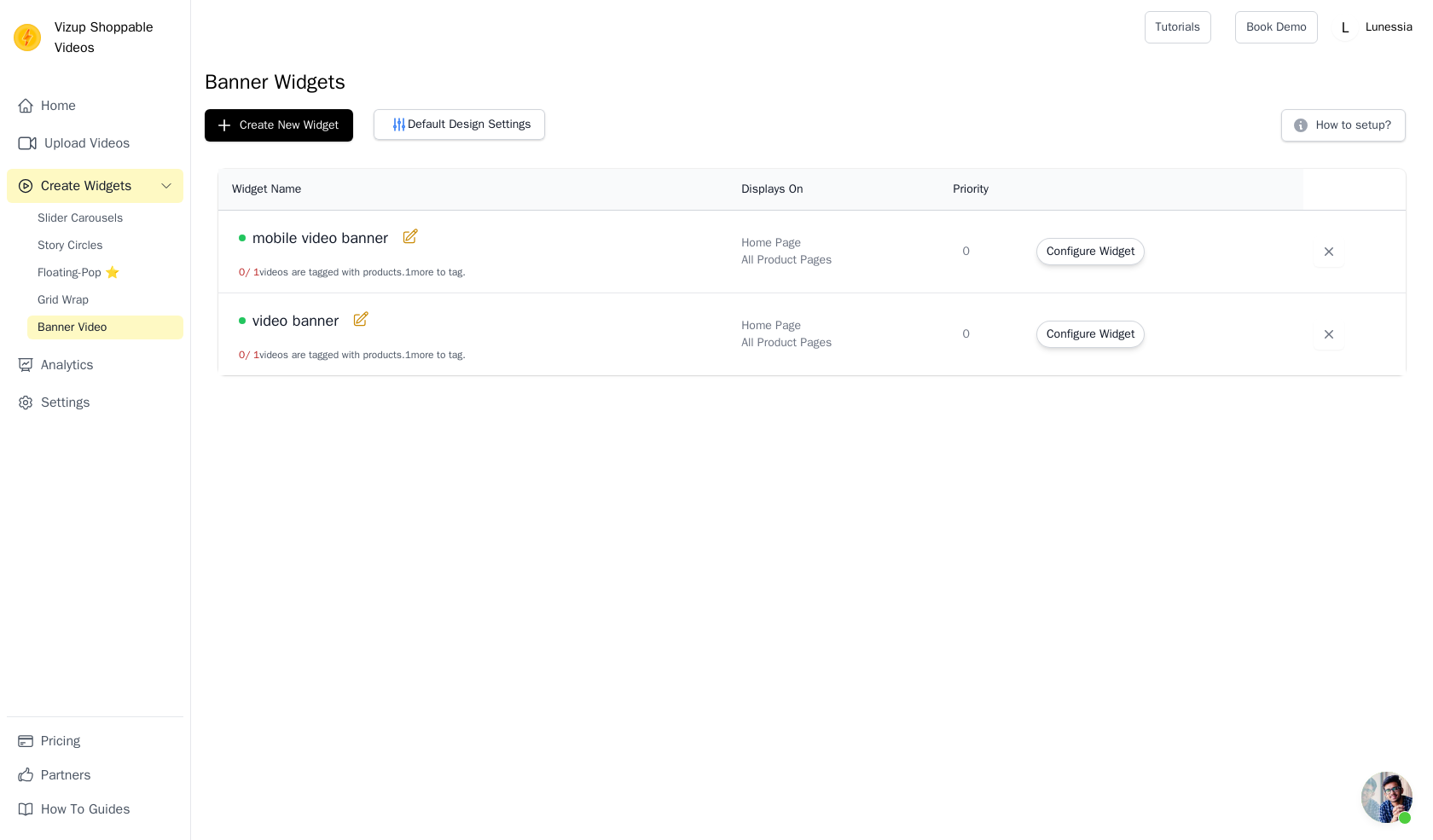 click at bounding box center [1387, 797] 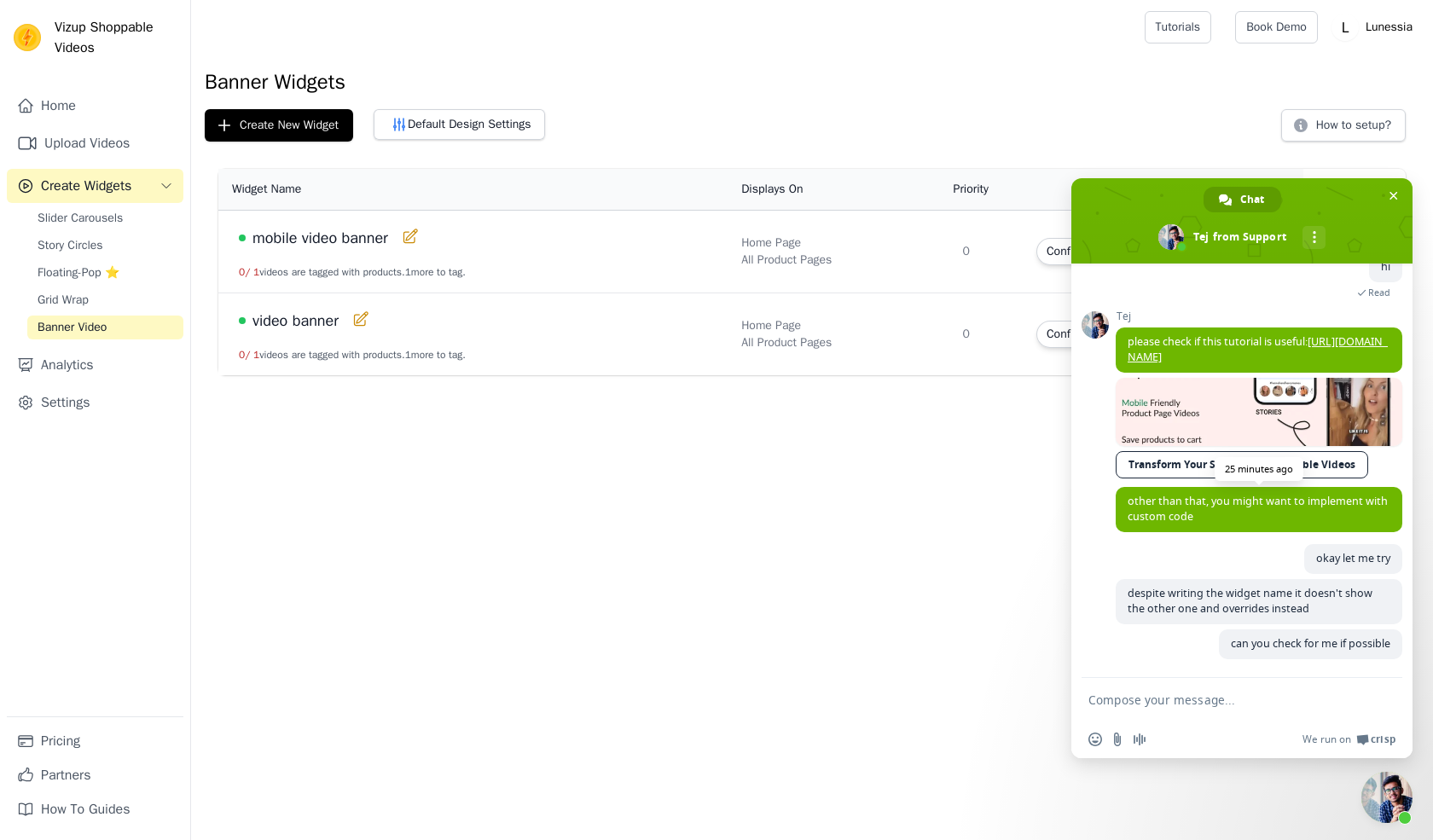 scroll, scrollTop: 502, scrollLeft: 0, axis: vertical 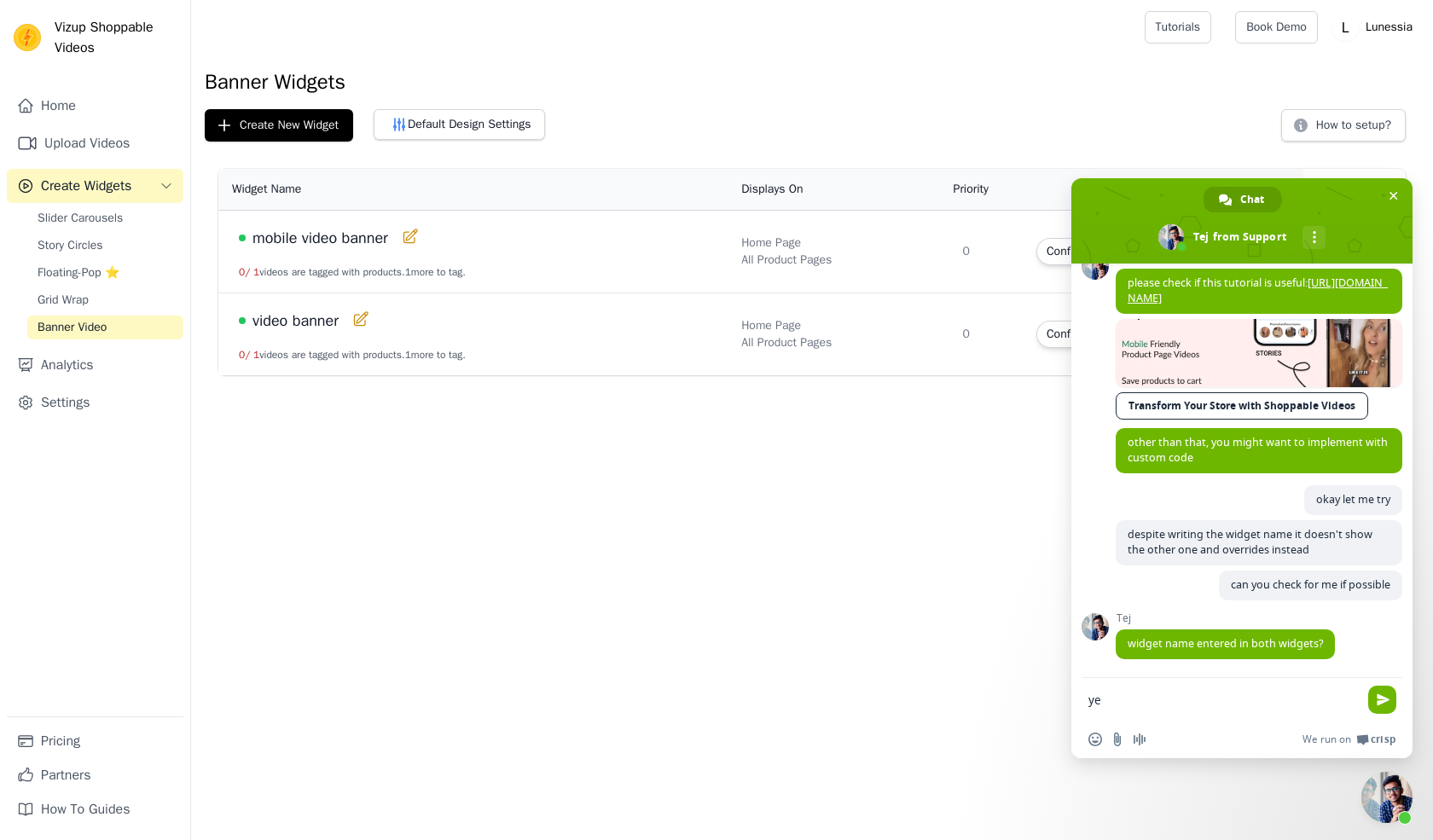 type on "yes" 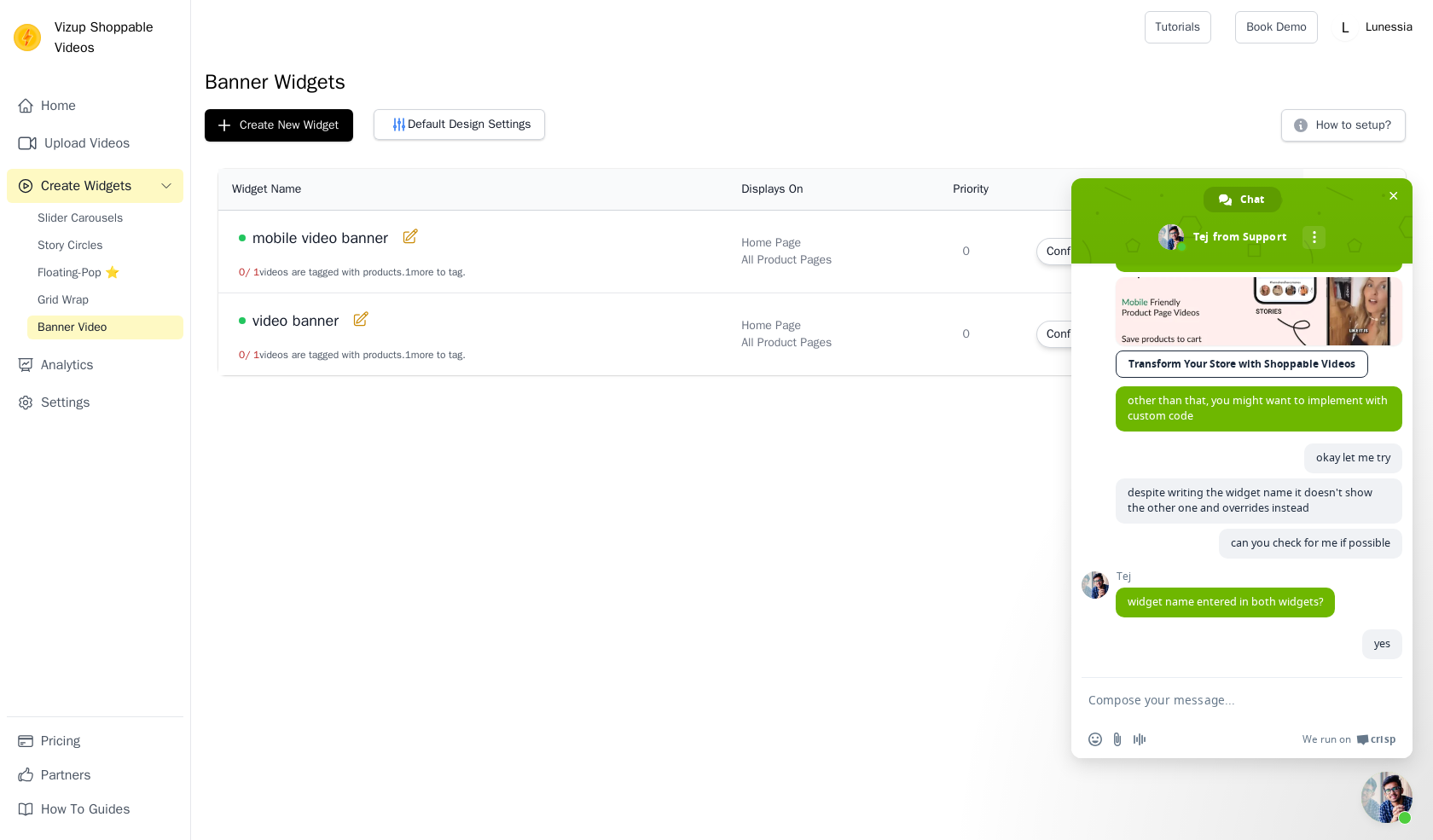 scroll, scrollTop: 604, scrollLeft: 0, axis: vertical 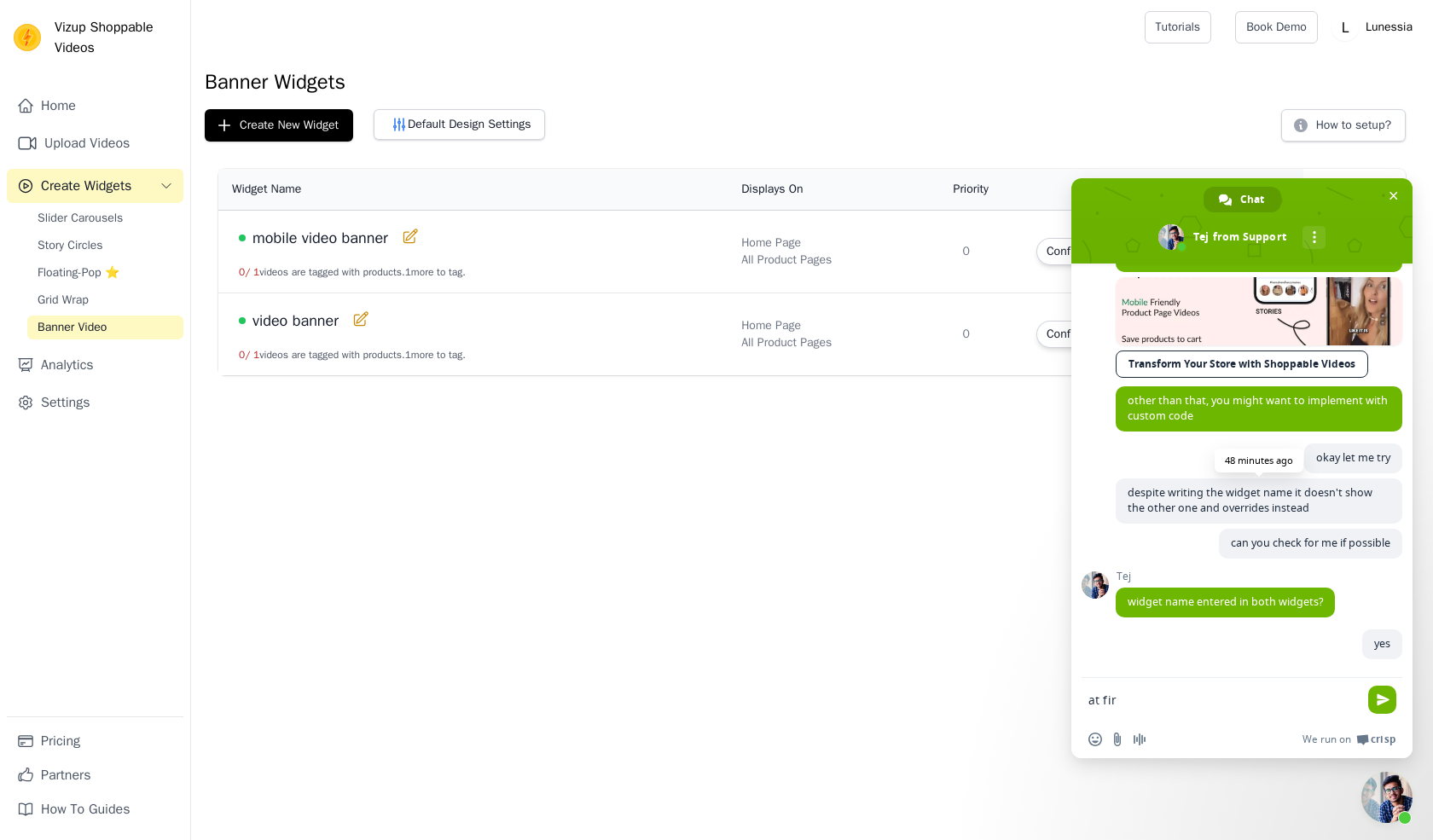 type on "at" 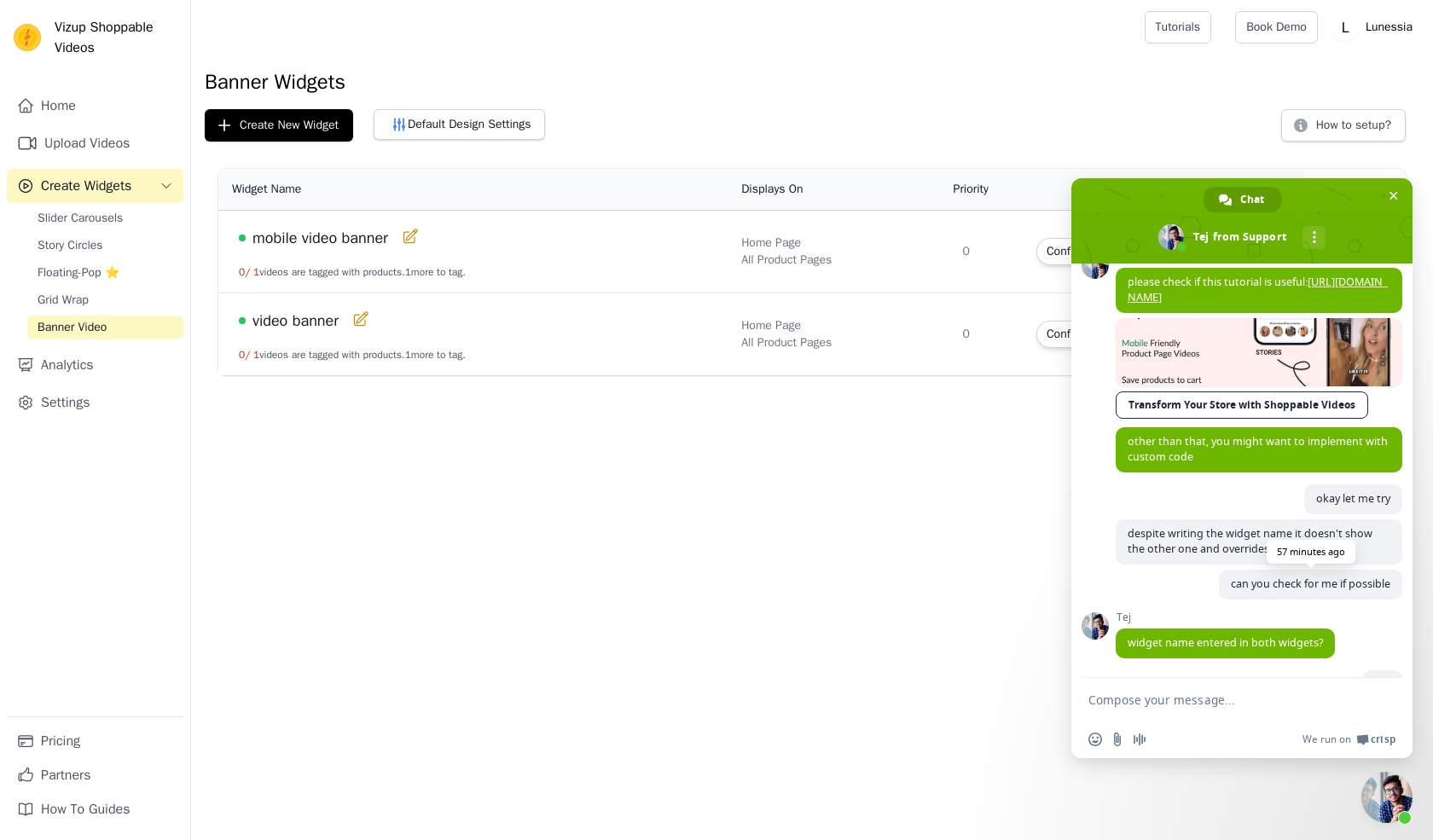 scroll, scrollTop: 604, scrollLeft: 0, axis: vertical 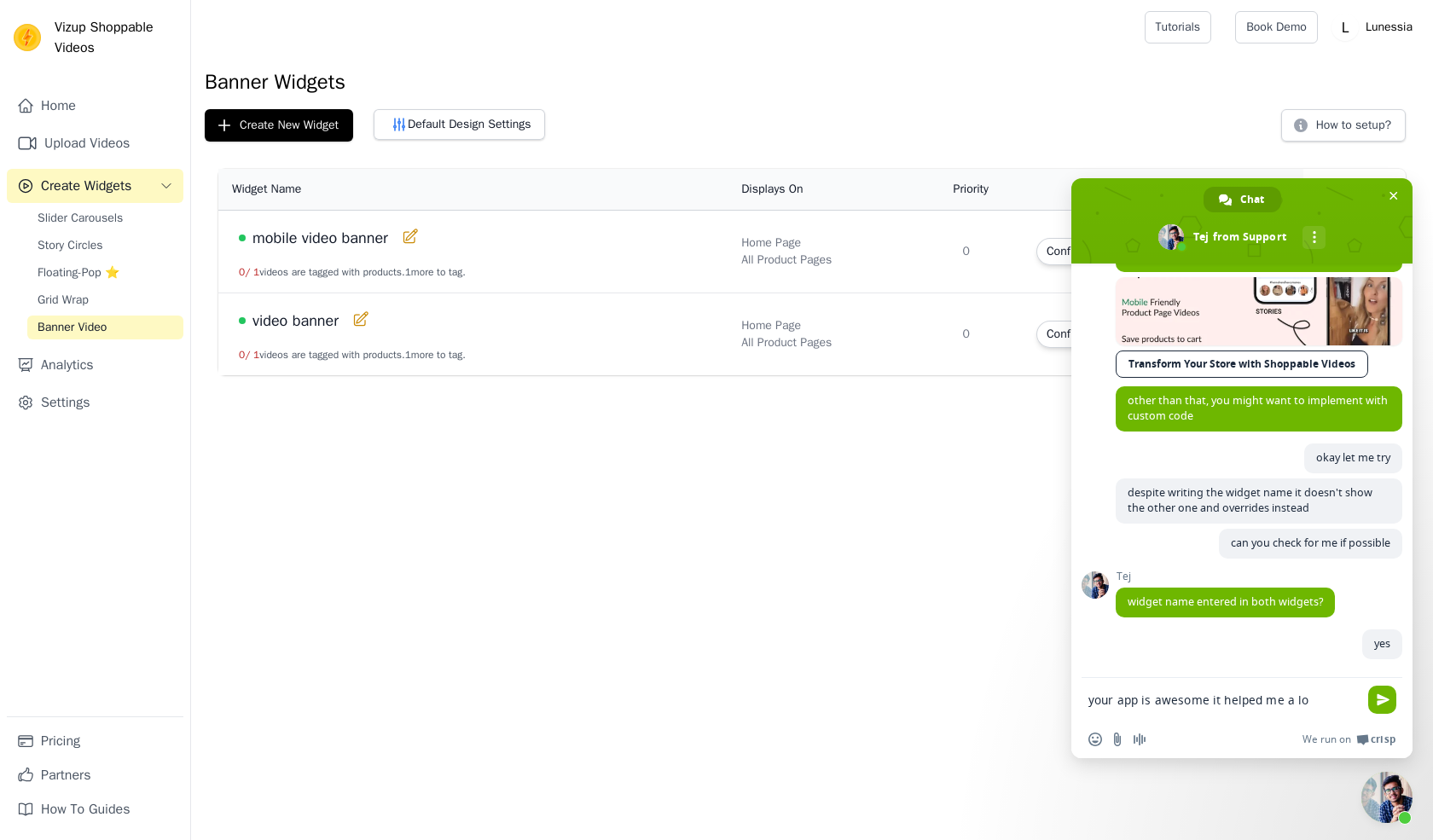 type on "your app is awesome it helped me a lot" 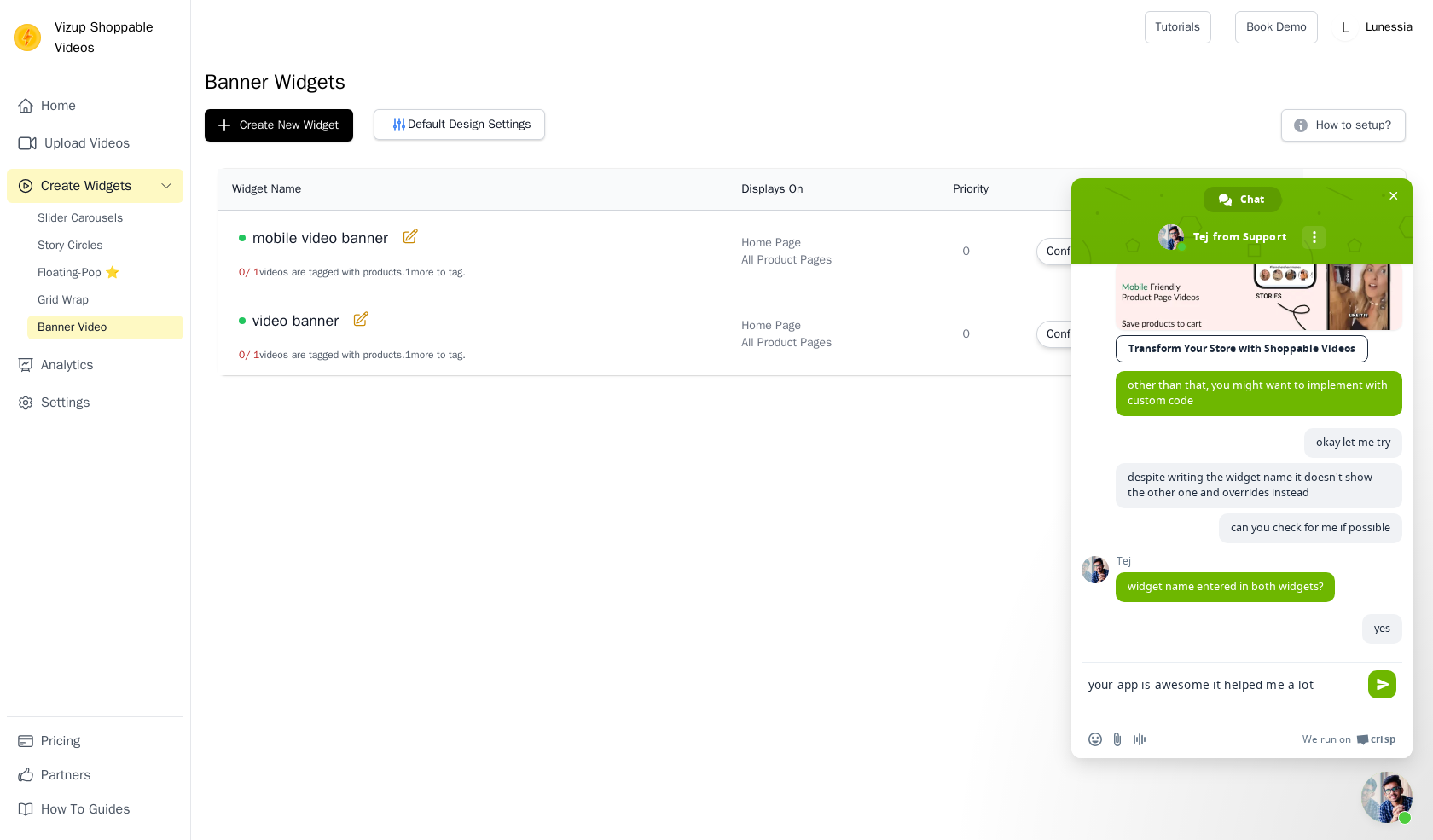 type 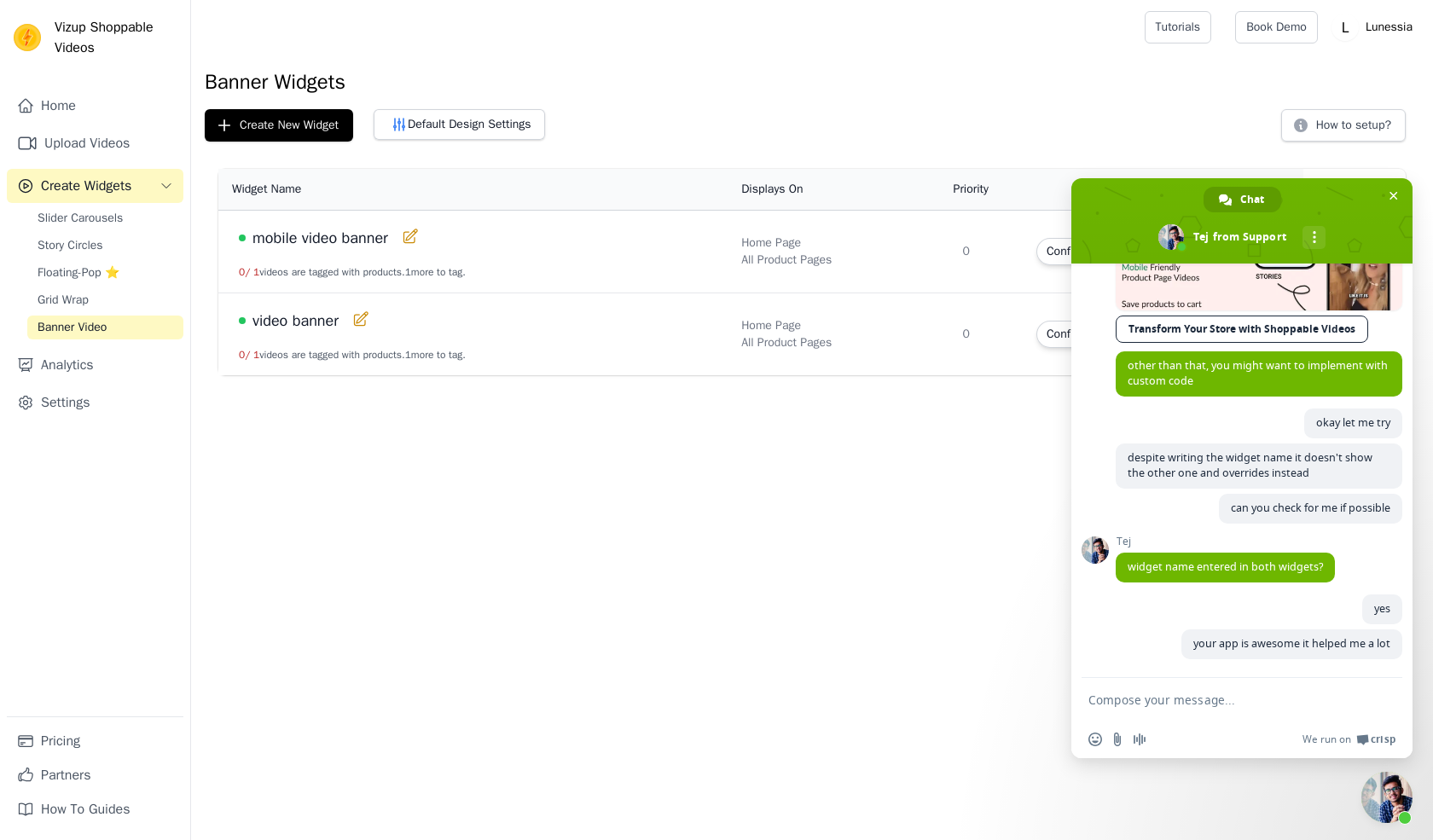 scroll, scrollTop: 640, scrollLeft: 0, axis: vertical 